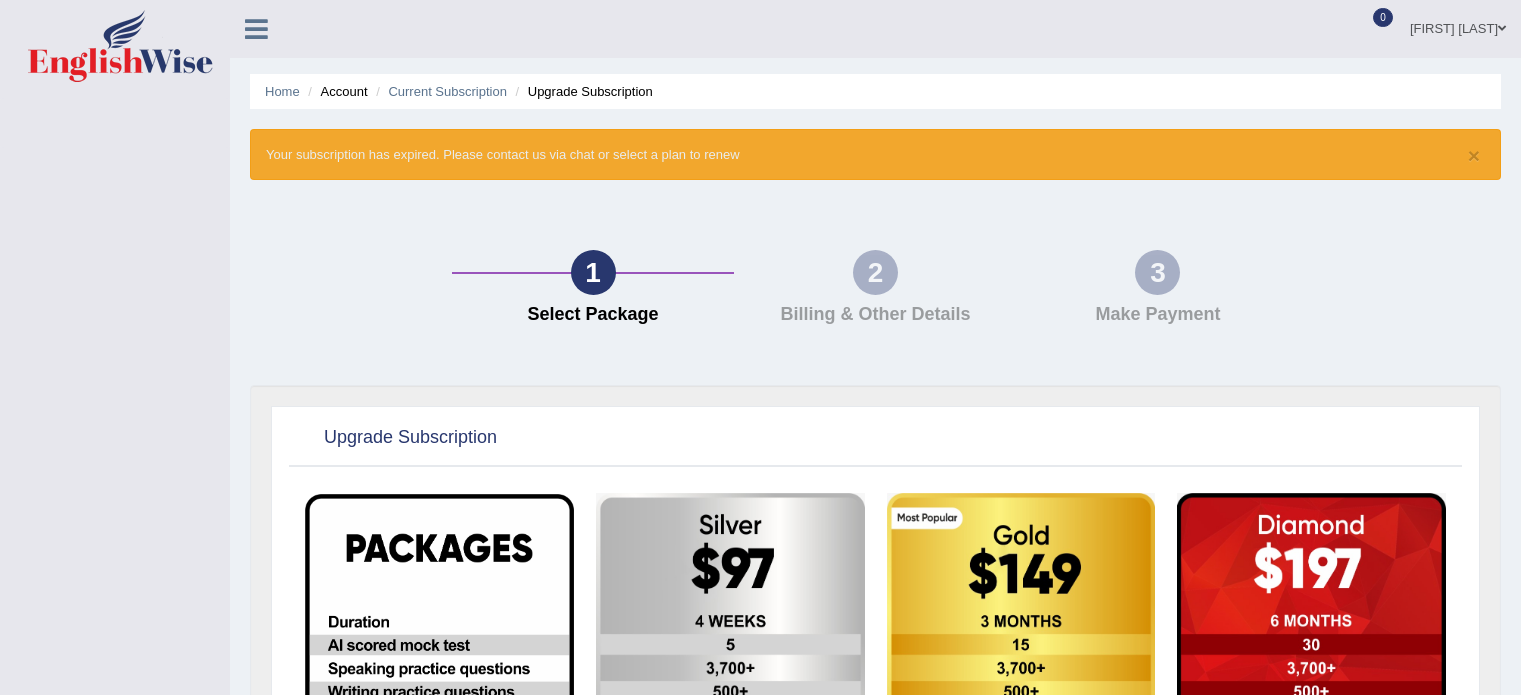 scroll, scrollTop: 0, scrollLeft: 0, axis: both 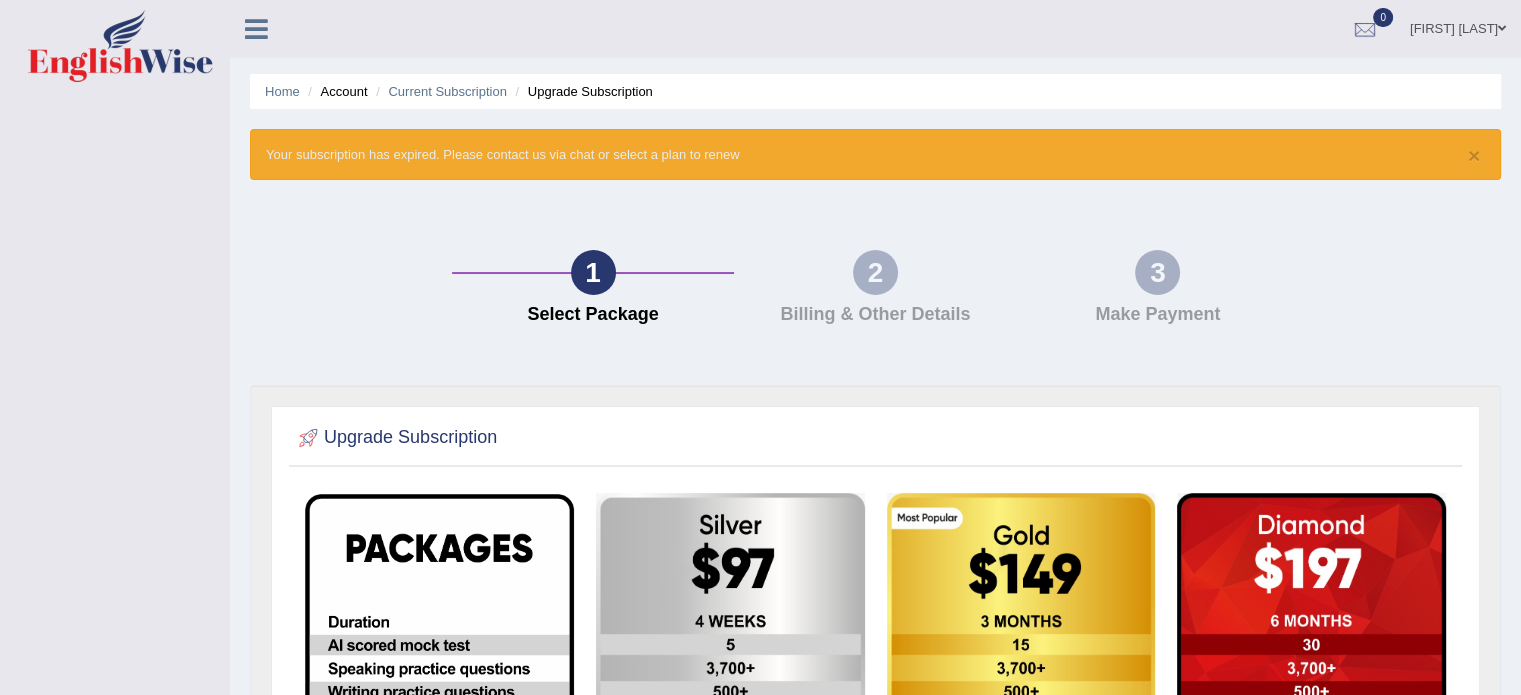 click on "sarune uzdraite" at bounding box center [1458, 26] 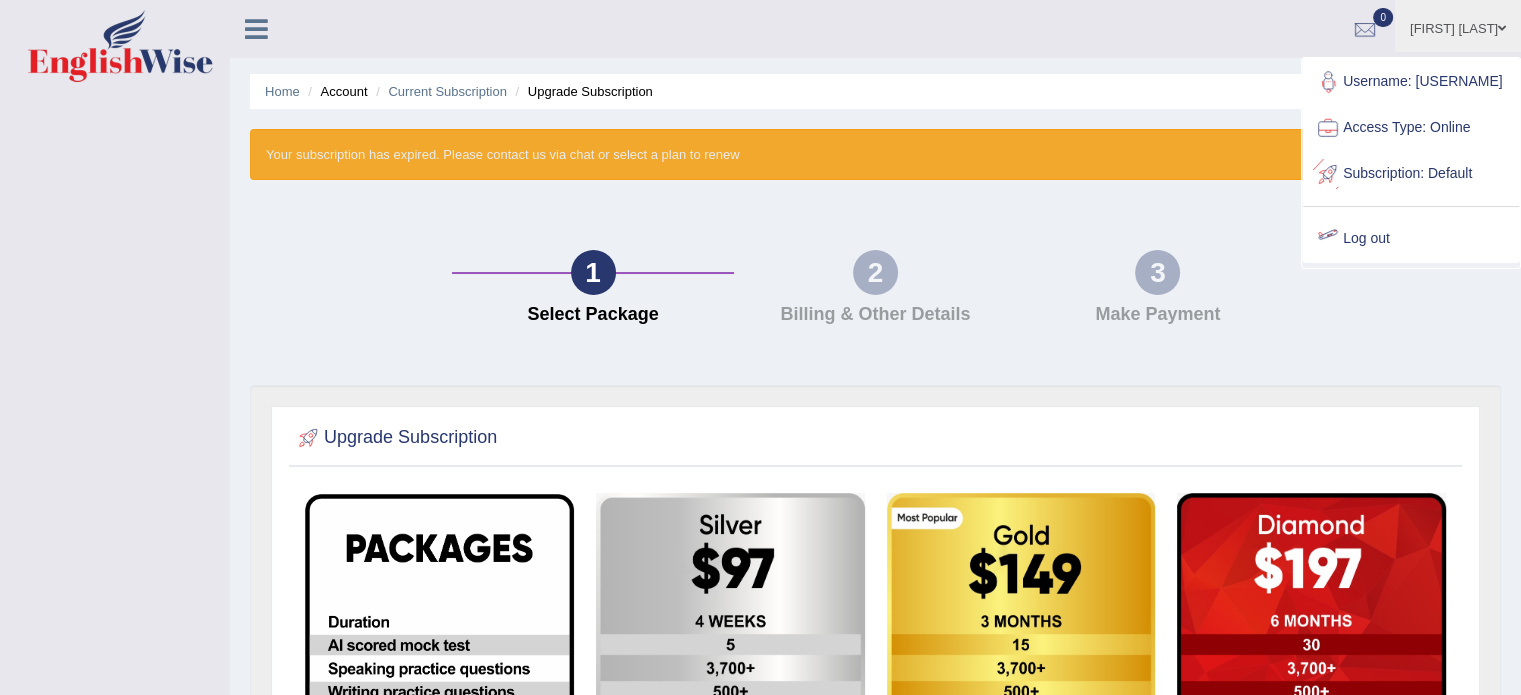 click on "Log out" at bounding box center [1411, 239] 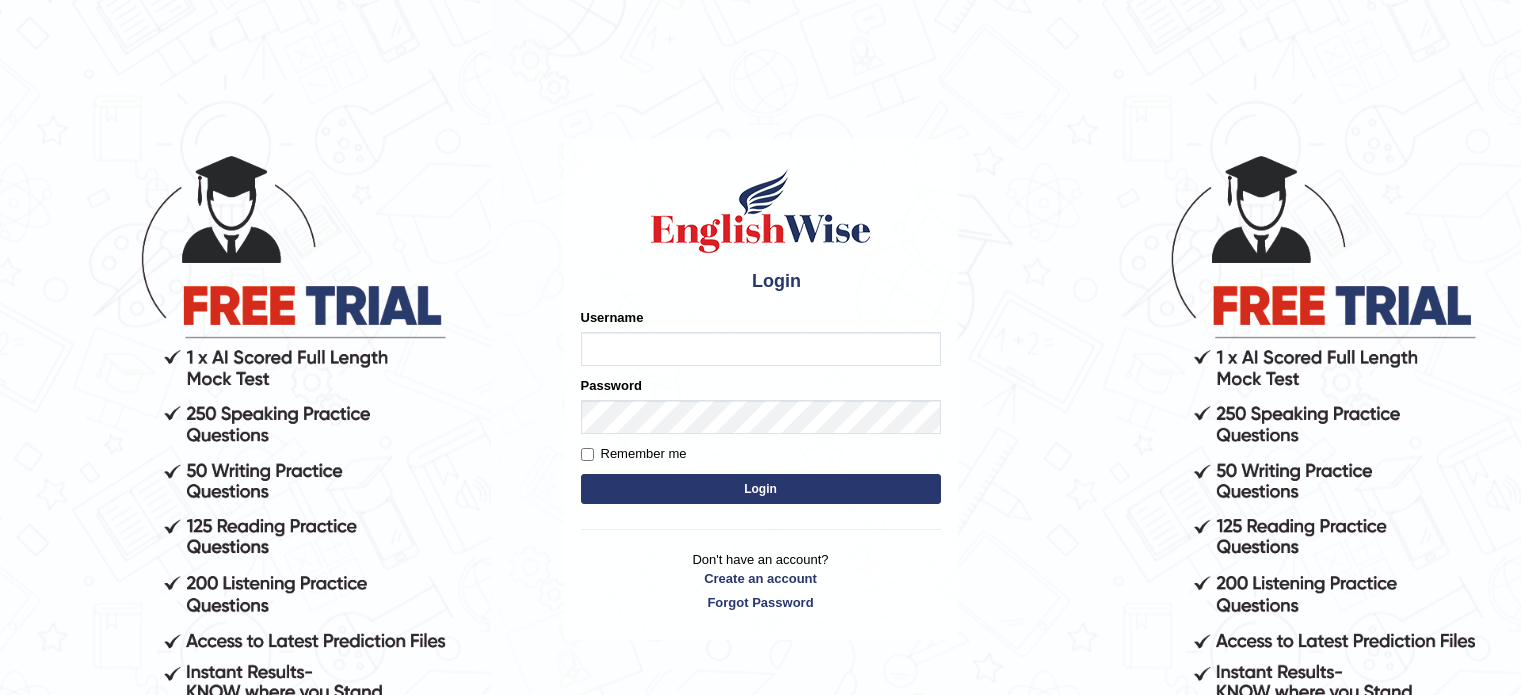 scroll, scrollTop: 0, scrollLeft: 0, axis: both 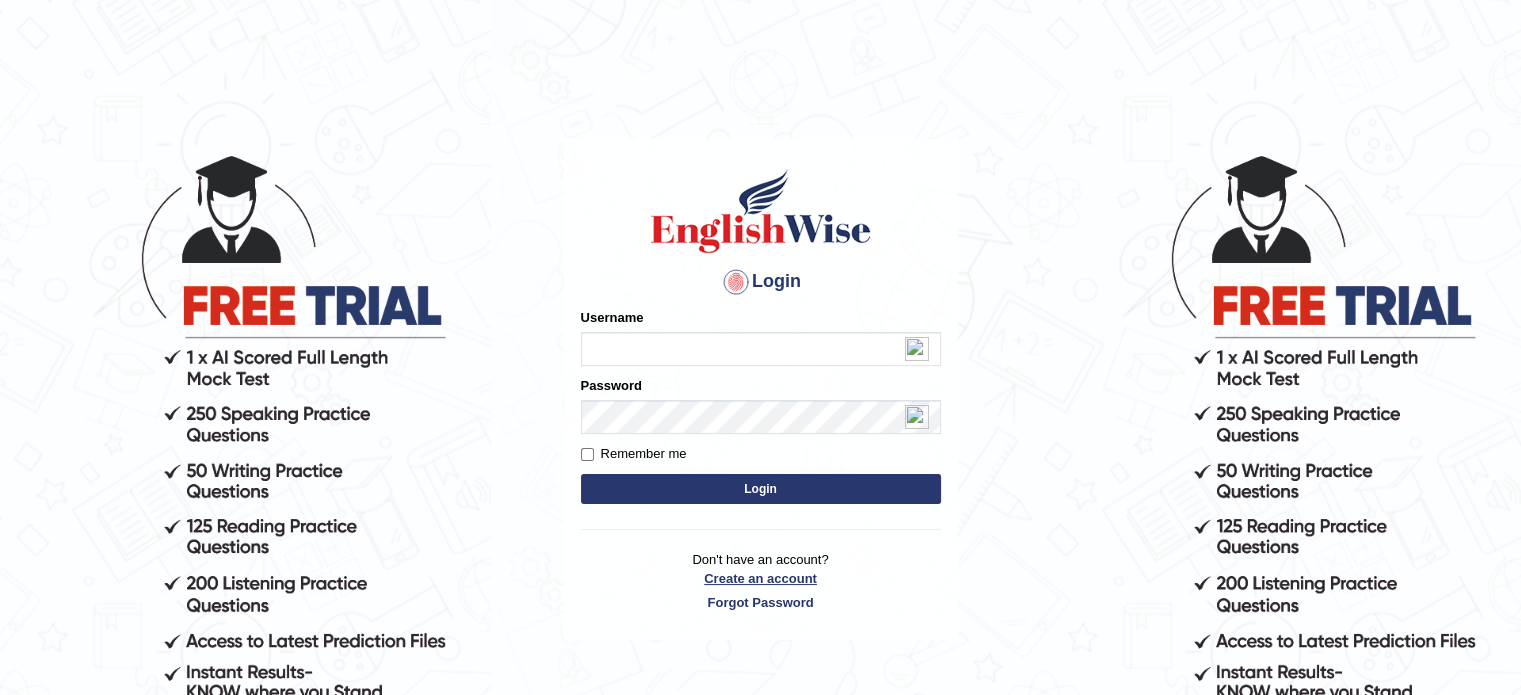 click on "Create an account" at bounding box center (761, 578) 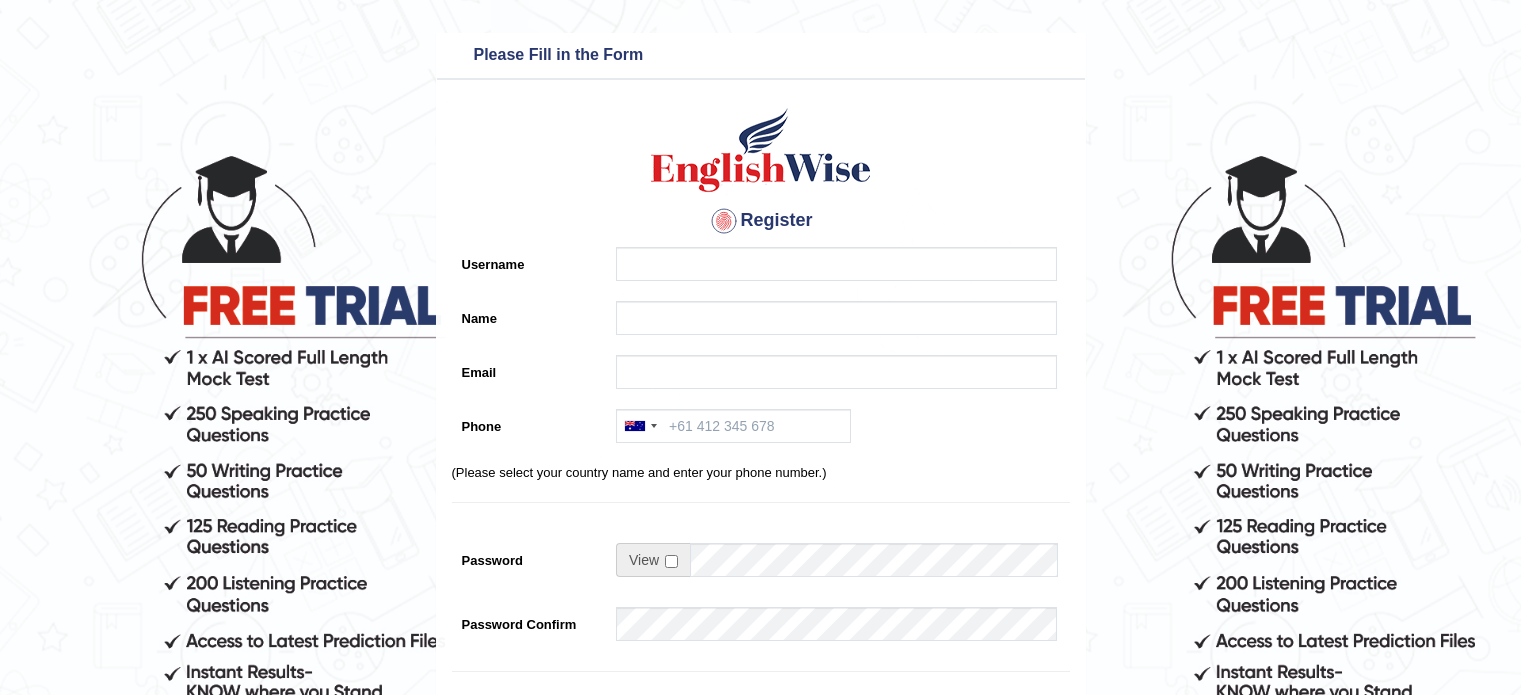 scroll, scrollTop: 0, scrollLeft: 0, axis: both 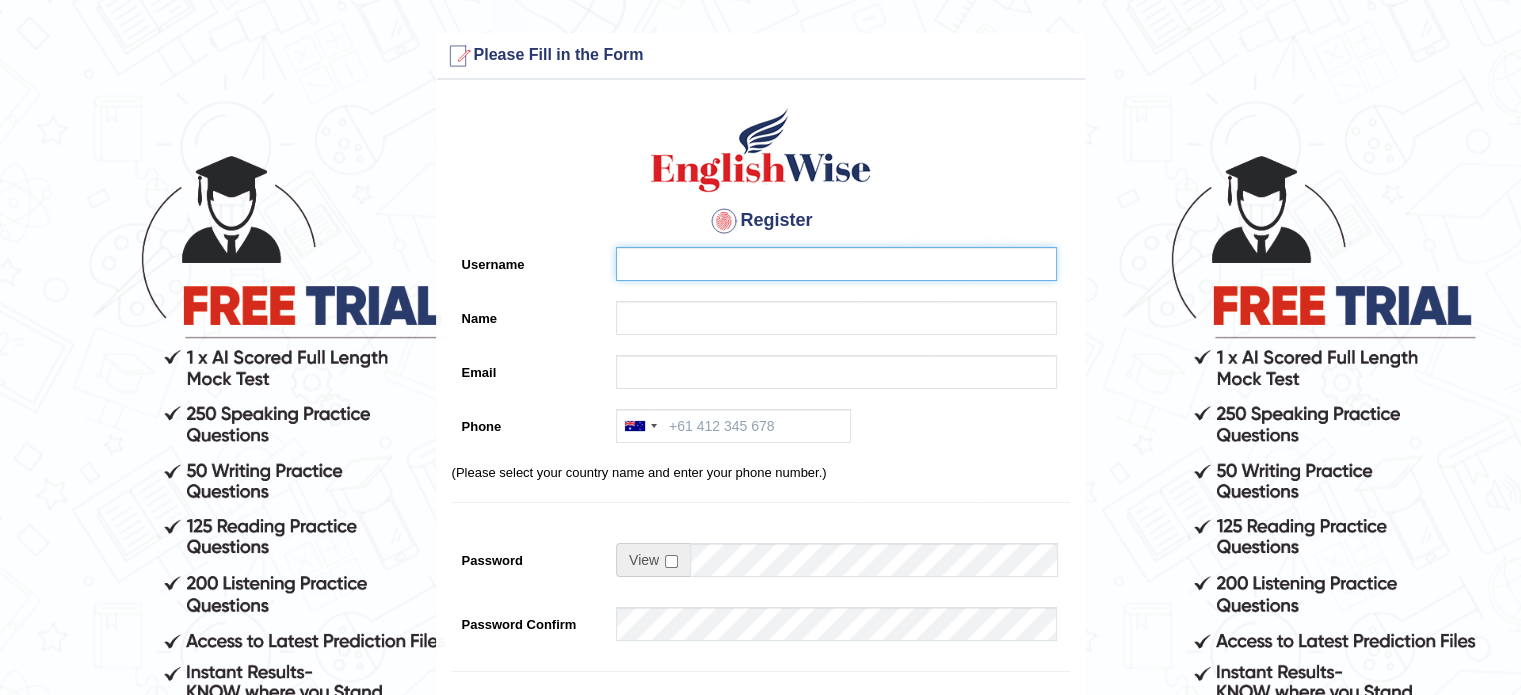 click on "Username" at bounding box center [836, 264] 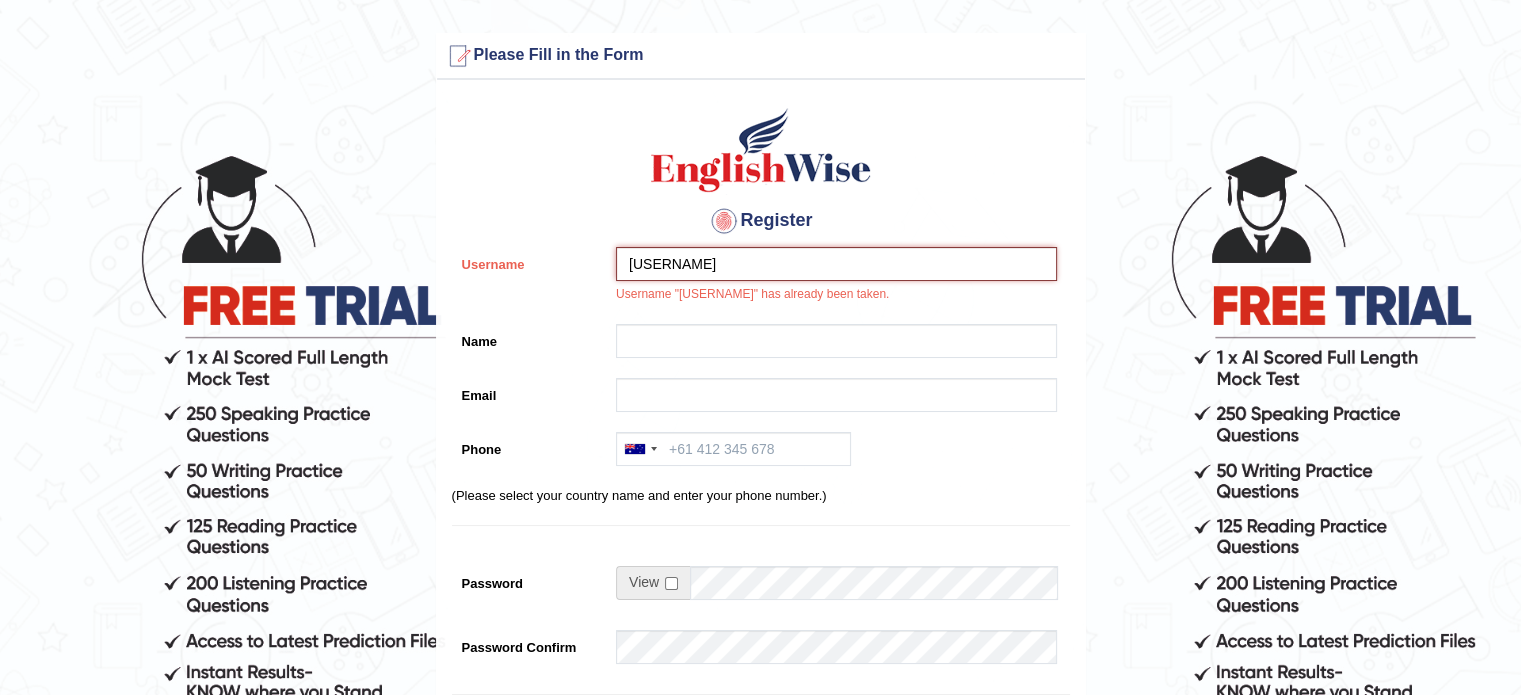 click on "kera123" at bounding box center (836, 264) 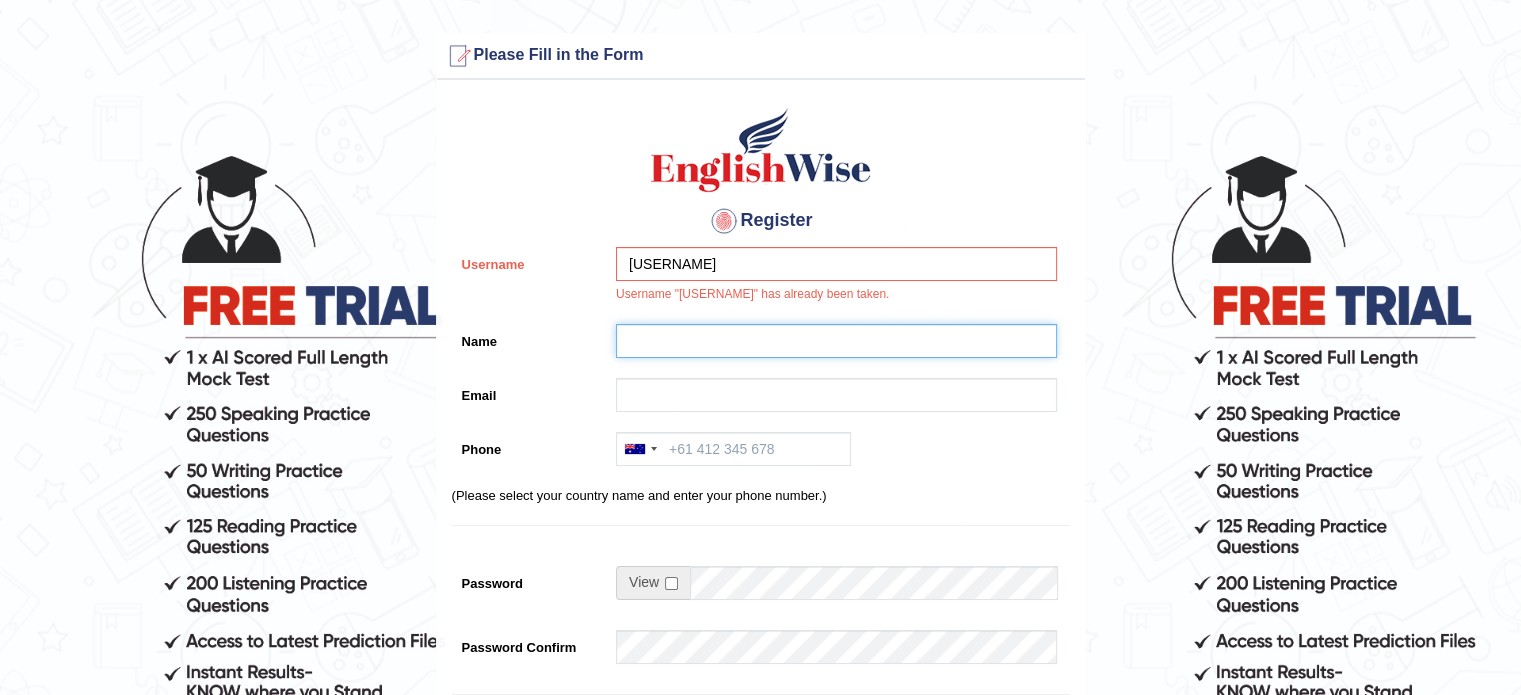 click on "Name" at bounding box center (836, 341) 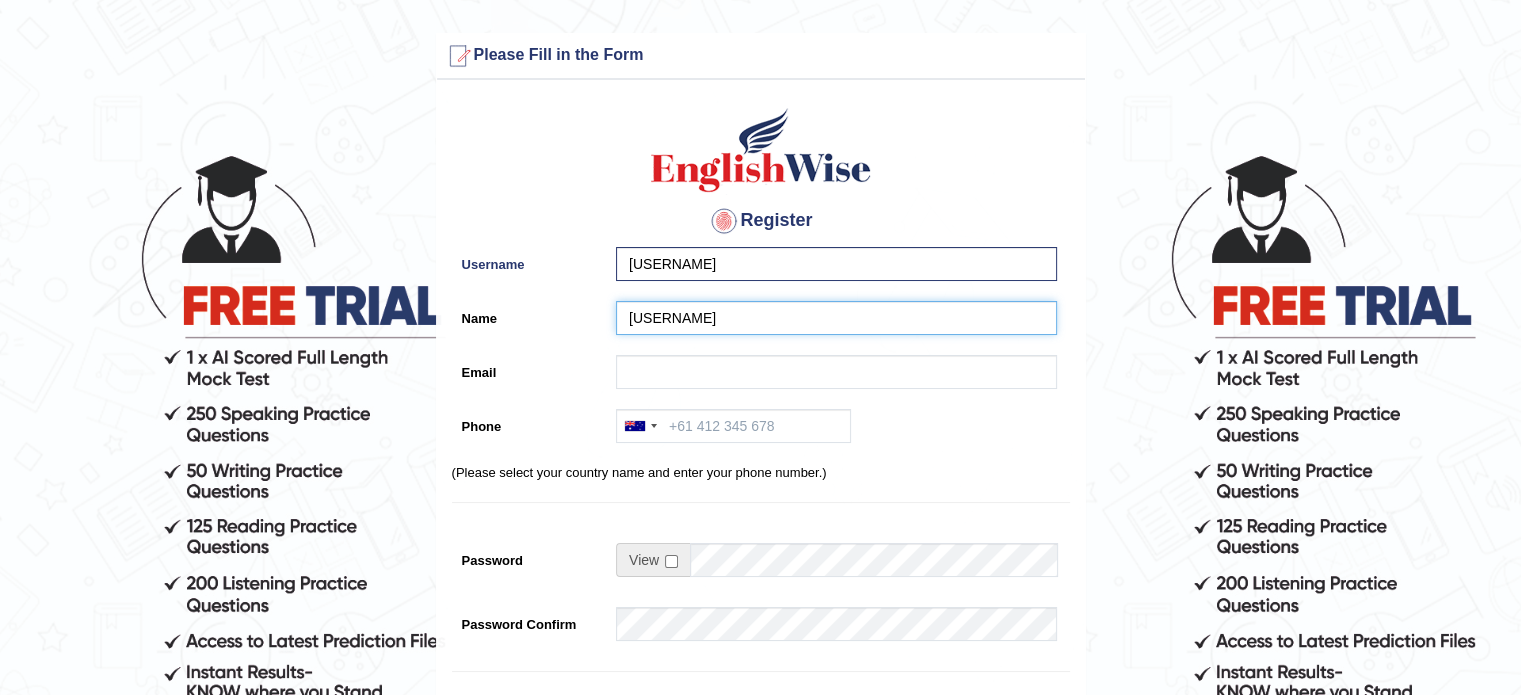 type on "[NAME]" 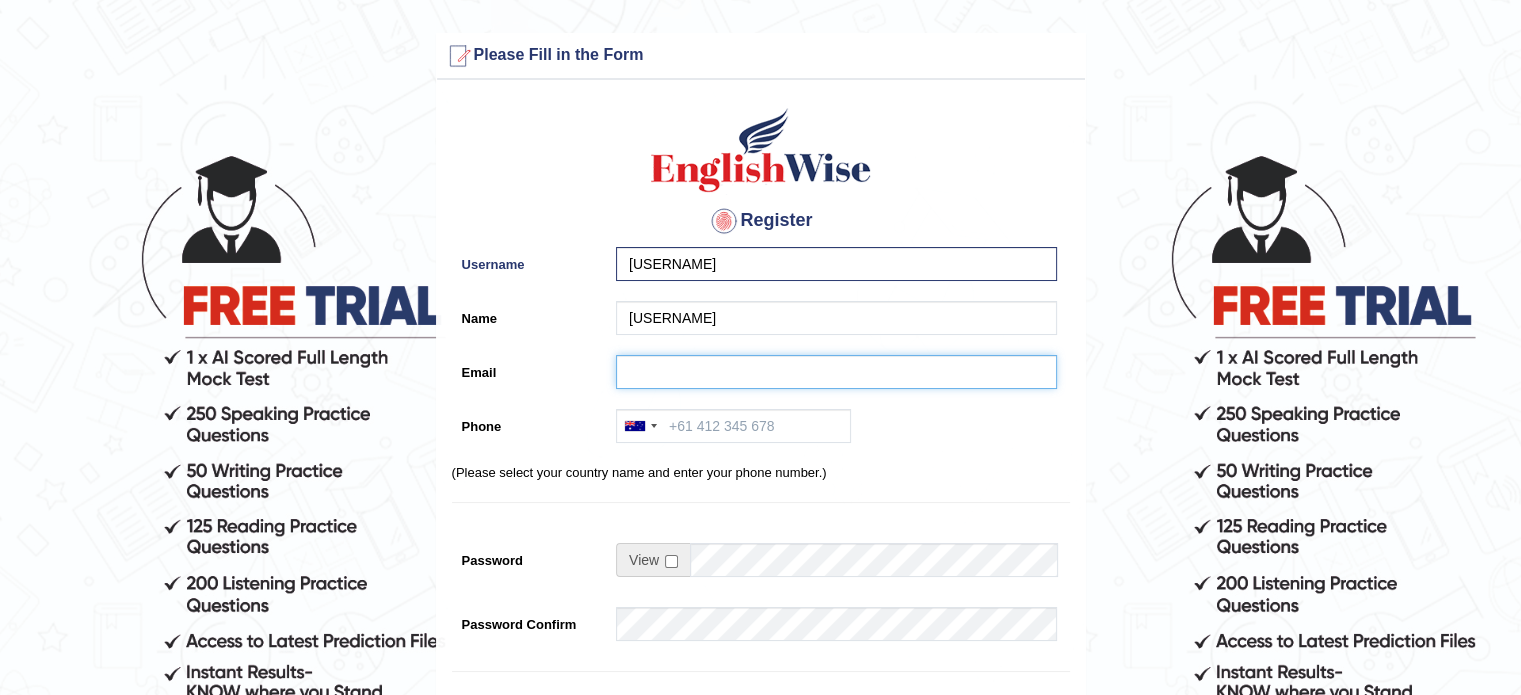 click on "Email" at bounding box center [836, 372] 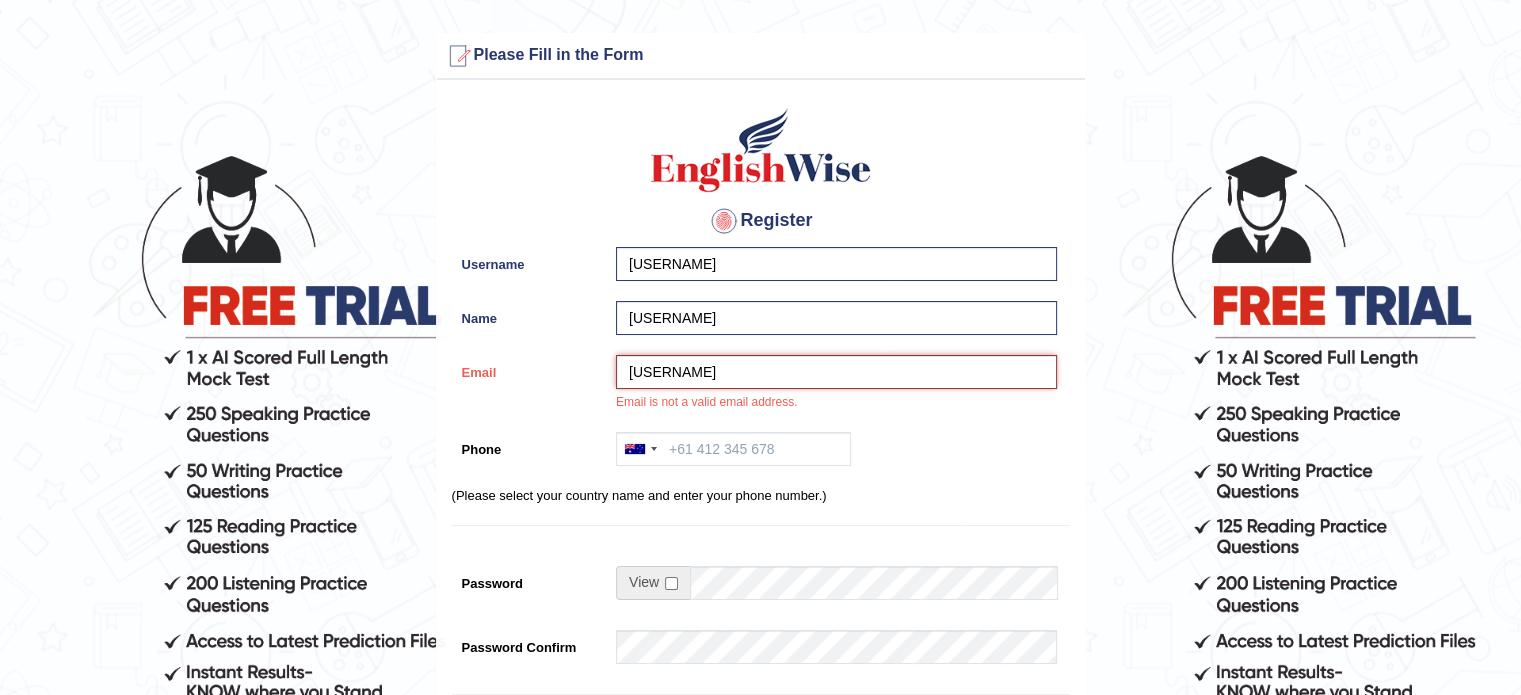 drag, startPoint x: 691, startPoint y: 371, endPoint x: 598, endPoint y: 374, distance: 93.04838 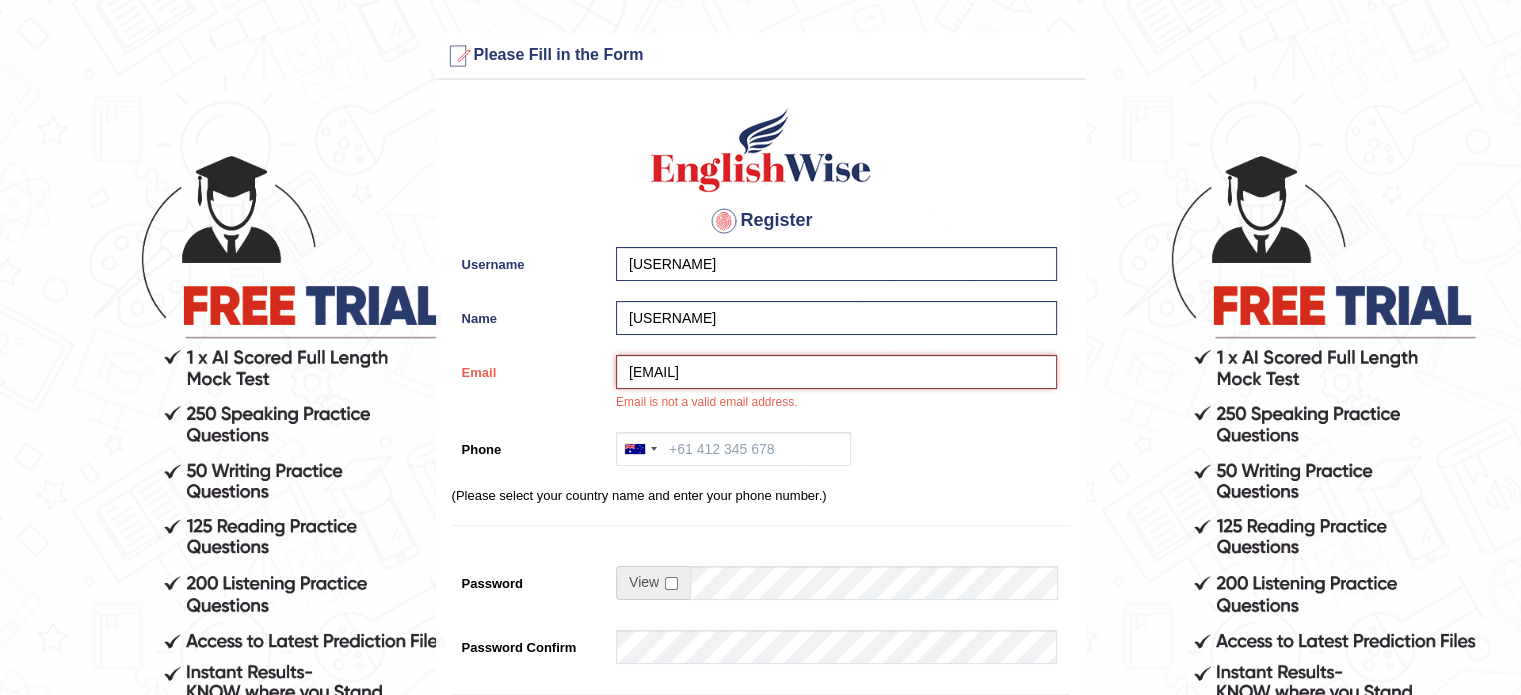 type on "vanda.uzdriene@gmail.com" 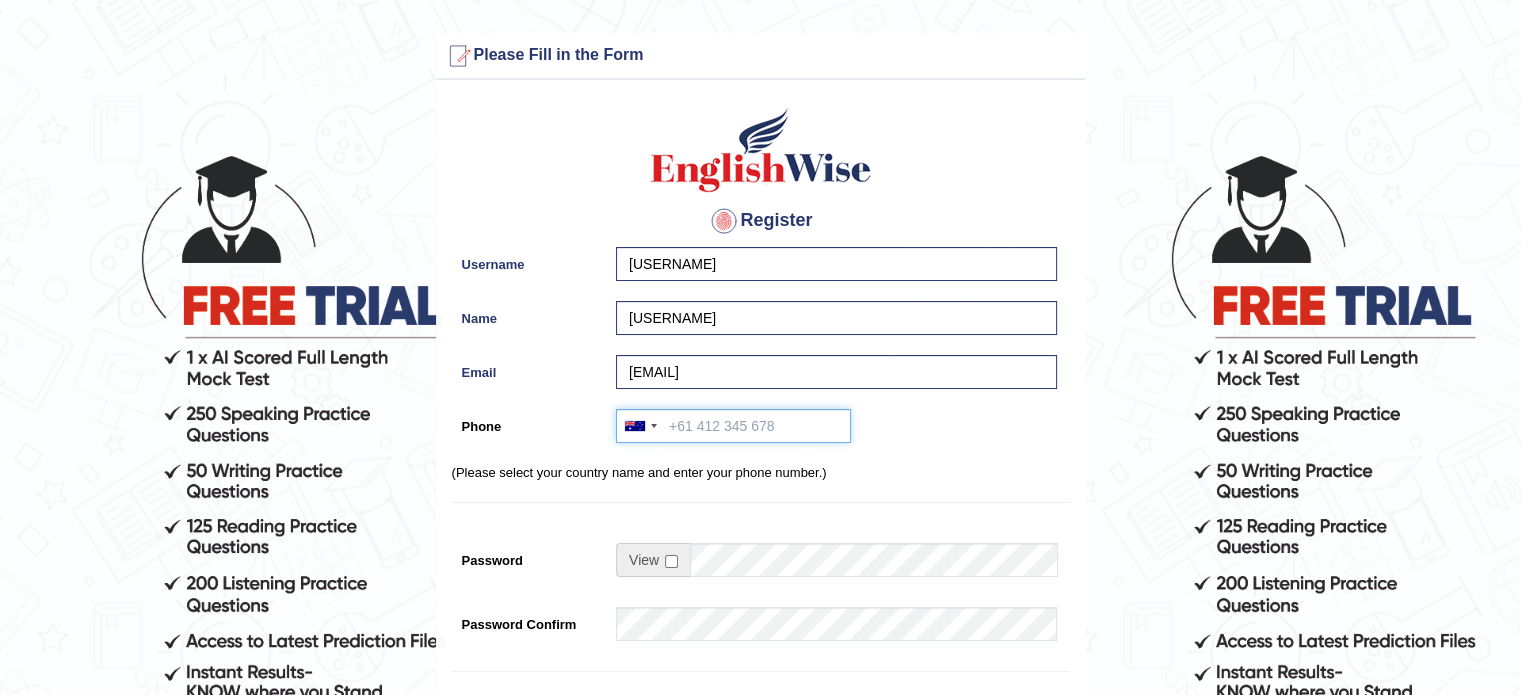 click on "Phone" at bounding box center [733, 426] 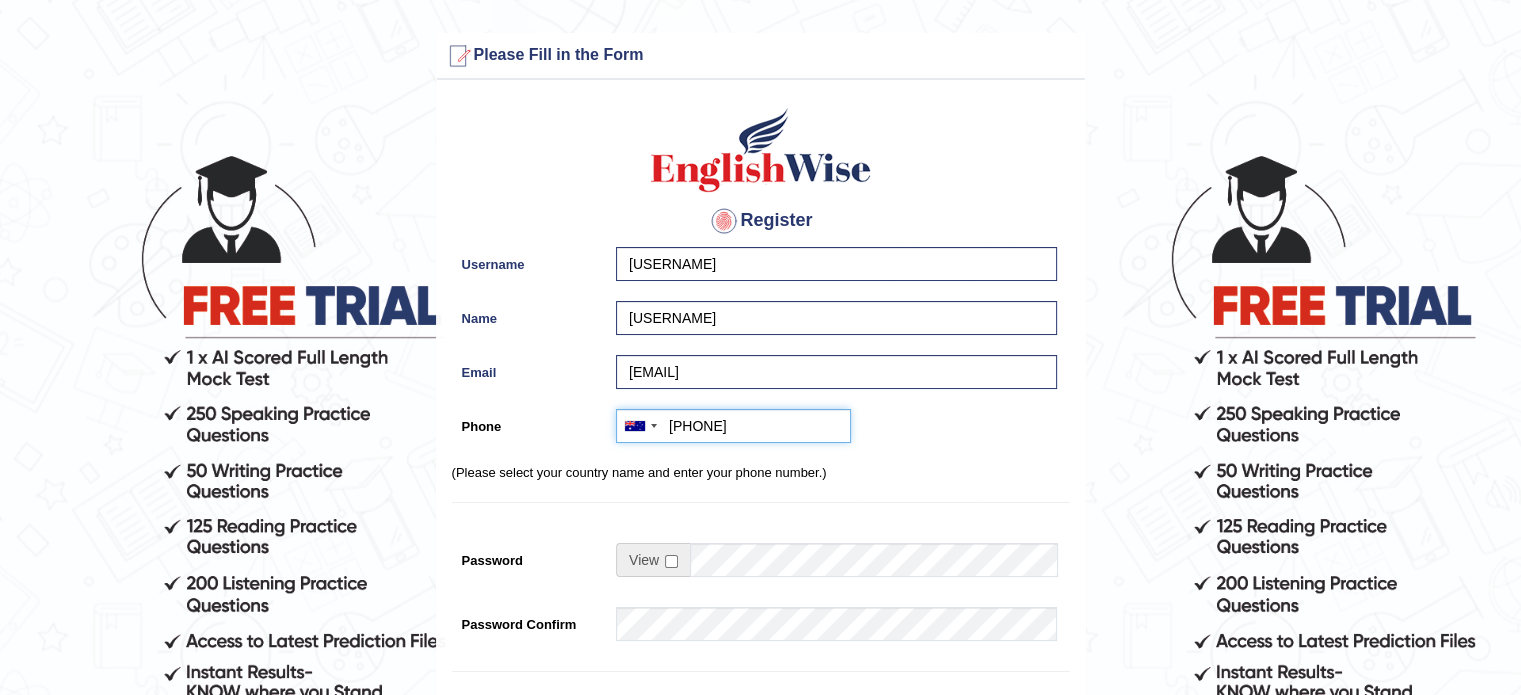 click on "0466426448" at bounding box center [733, 426] 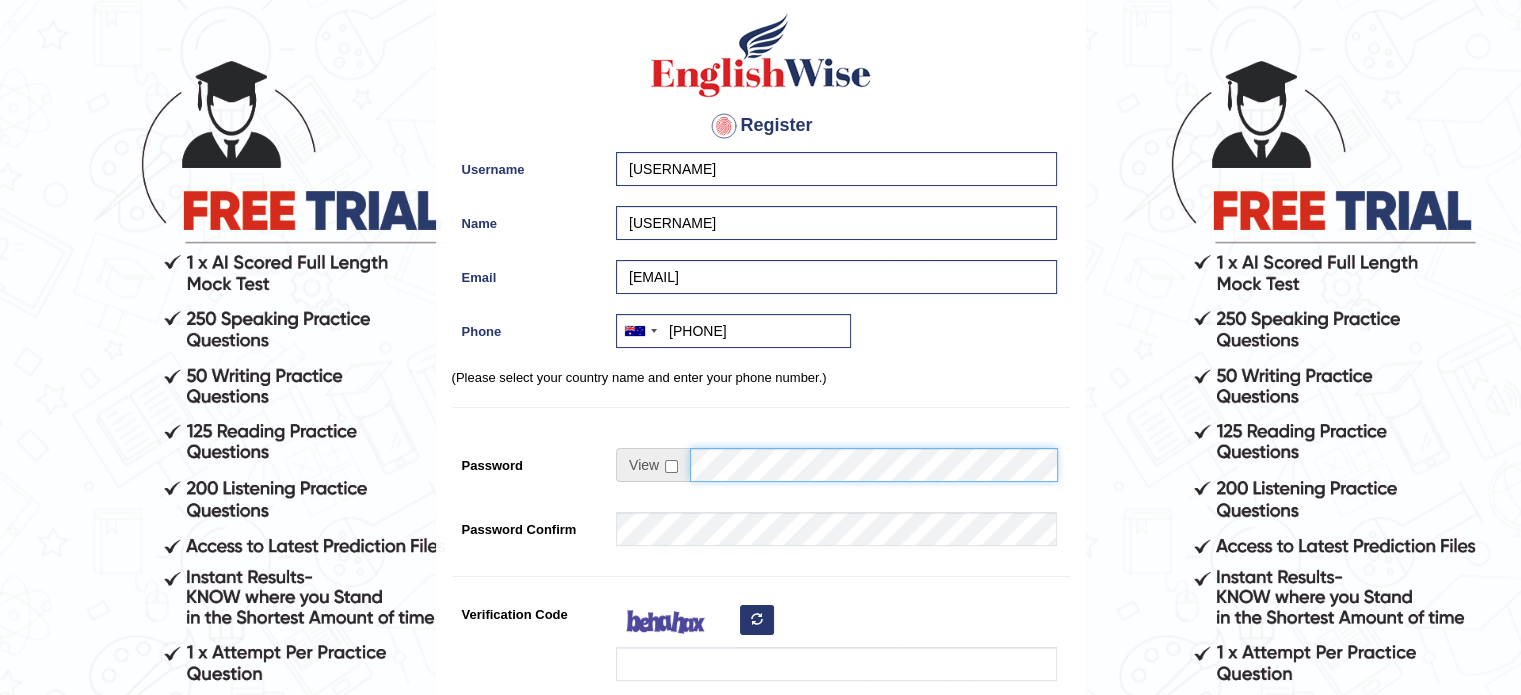 scroll, scrollTop: 127, scrollLeft: 0, axis: vertical 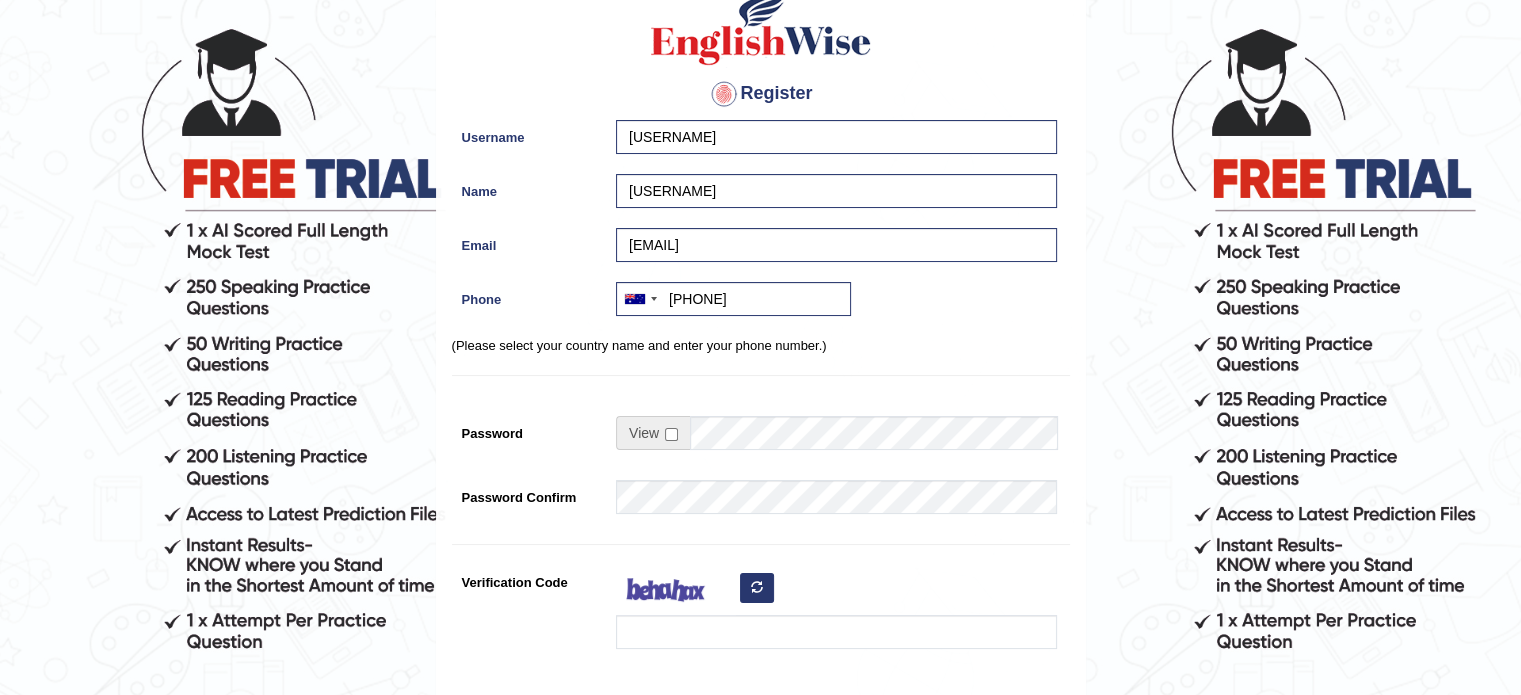 click on "Register
Username
kera1234
Name
sarune
Email
vanda.uzdriene@gmail.com
Phone
Australia +61 India (भारत) +91 New Zealand +64 United States +1 Canada +1 United Arab Emirates (‫الإمارات العربية المتحدة‬‎) +971 Saudi Arabia (‫المملكة العربية السعودية‬‎) +966 Bahrain (‫البحرين‬‎) +973 Afghanistan (‫افغانستان‬‎) +93 Albania (Shqipëri) +355 Algeria (‫الجزائر‬‎) +213 American Samoa +1 Andorra +376 Angola +244 Anguilla +1 Antigua and Barbuda +1 Argentina +54 Armenia (Հայաստան) +374 Aruba +297 Australia +61 Austria (Österreich) +43 Azerbaijan (Azərbaycan) +994 Bahamas +1 Bahrain (‫البحرين‬‎) +973 Bangladesh (বাংলাদেশ) +880 Barbados +1 Belarus (Беларусь) +375 Belgium (België) +32 Belize +501 Benin (Bénin) +229 Bermuda +1 Bhutan (འབྲུག) +975 Bolivia +591 Bosnia and Herzegovina (Босна и Херцеговина)" at bounding box center [761, 380] 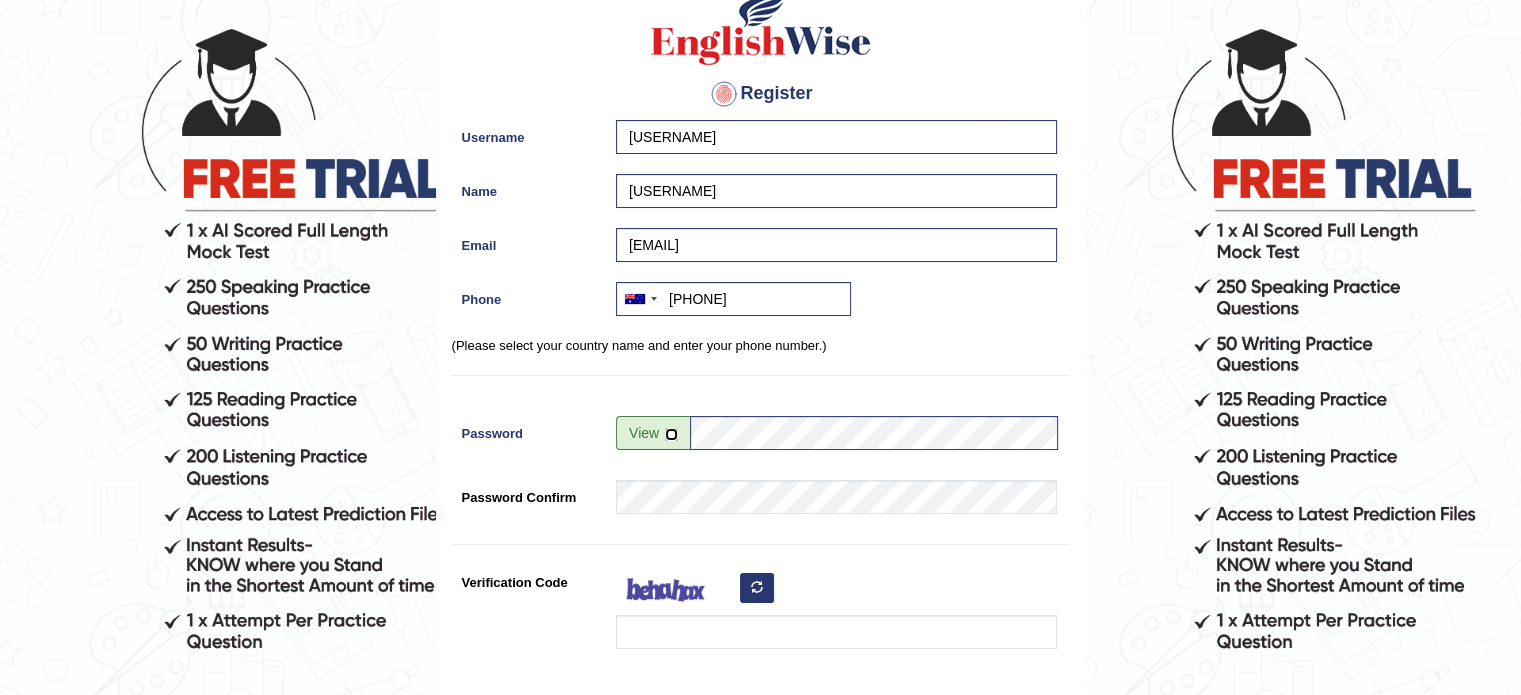 click at bounding box center [671, 434] 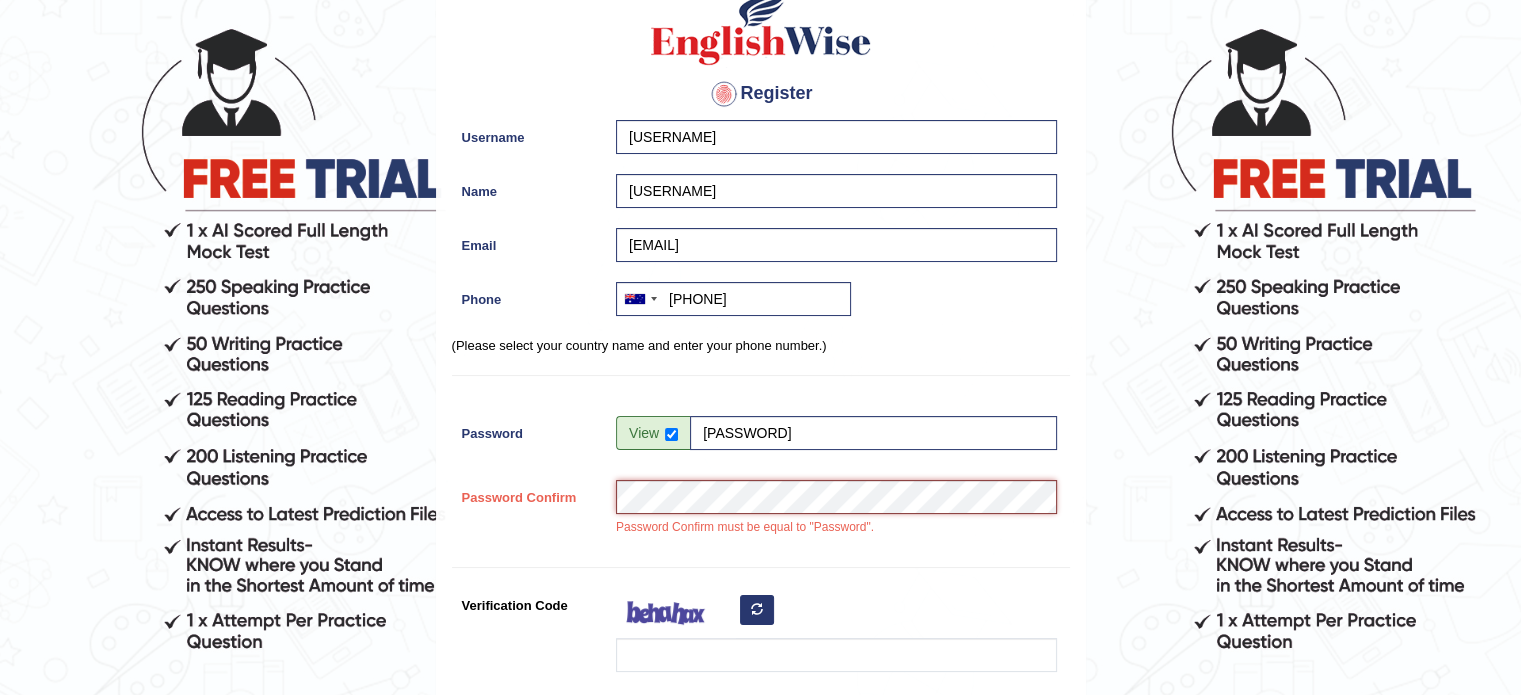 click on "Password Confirm
Password Confirm must be equal to "Password"." at bounding box center [761, 513] 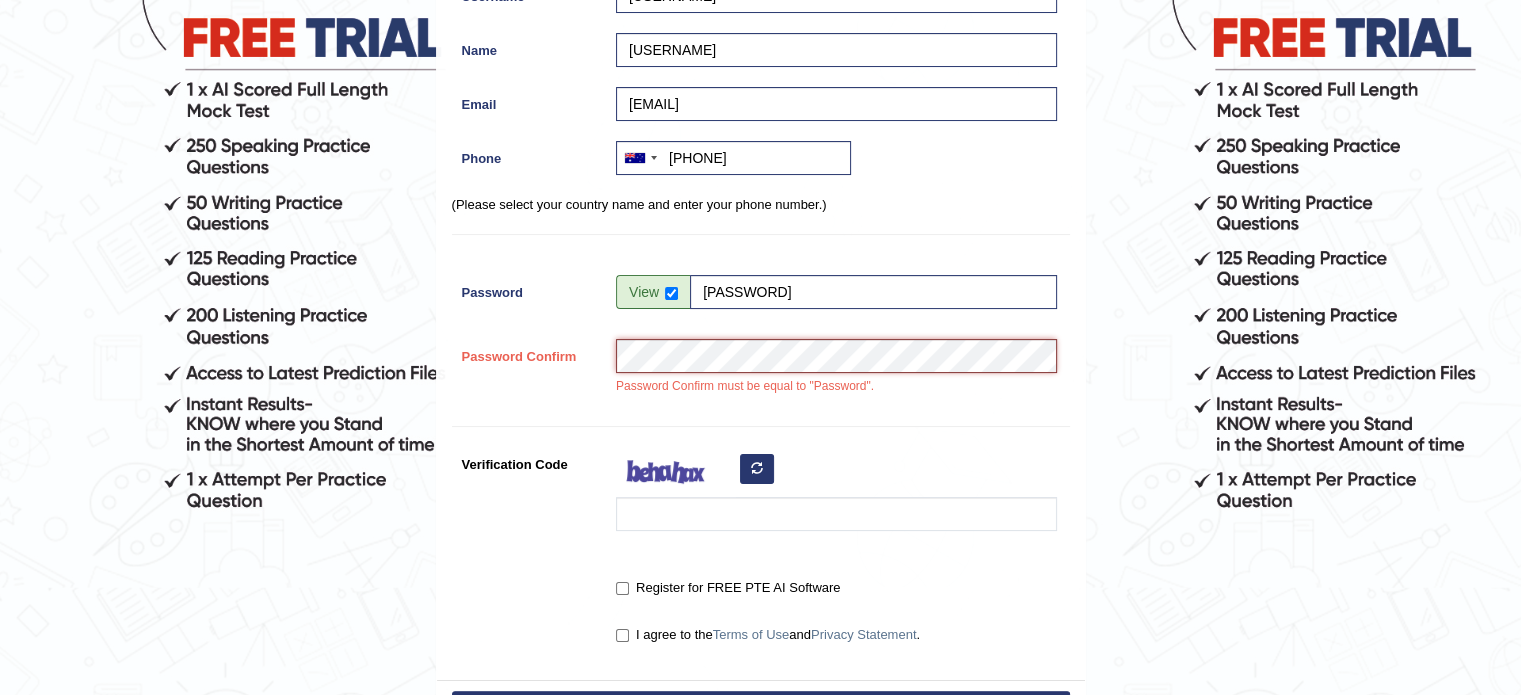 scroll, scrollTop: 275, scrollLeft: 0, axis: vertical 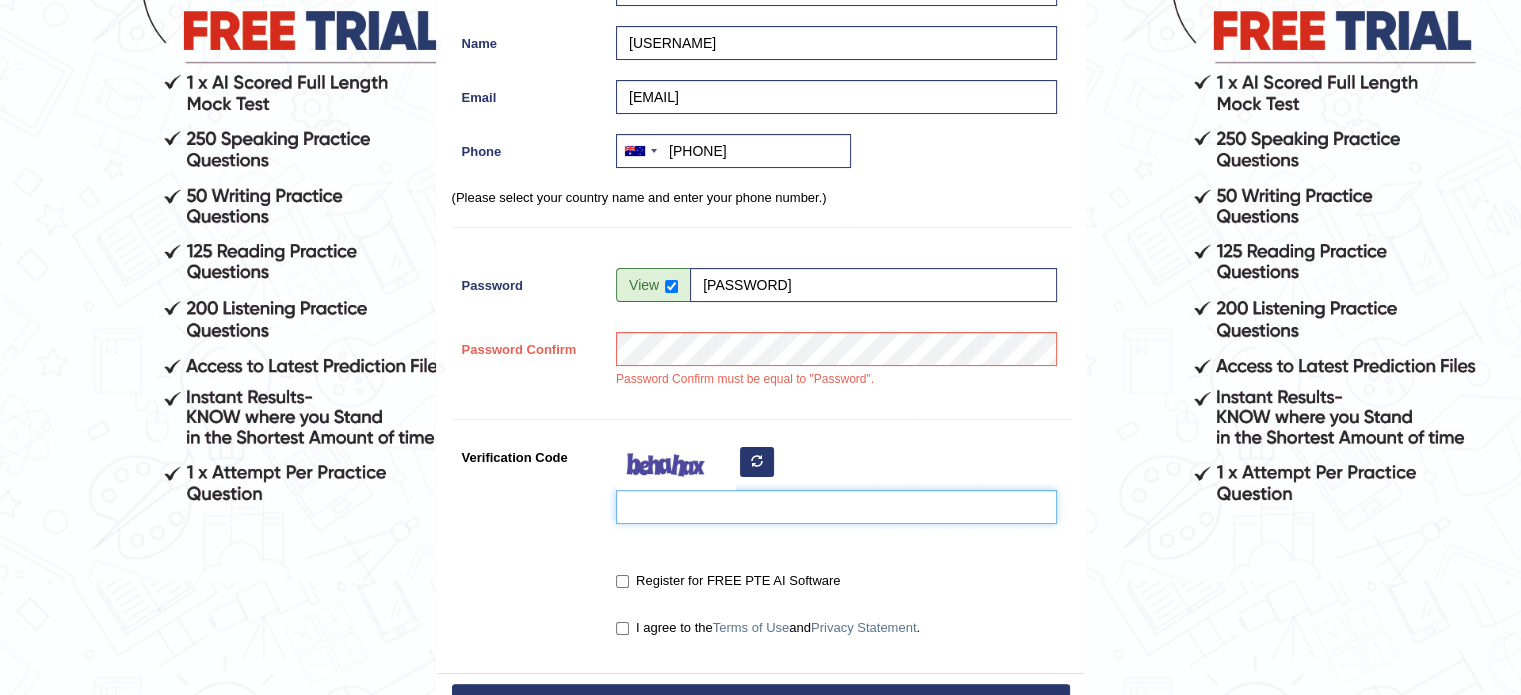 click on "Verification Code" at bounding box center (836, 507) 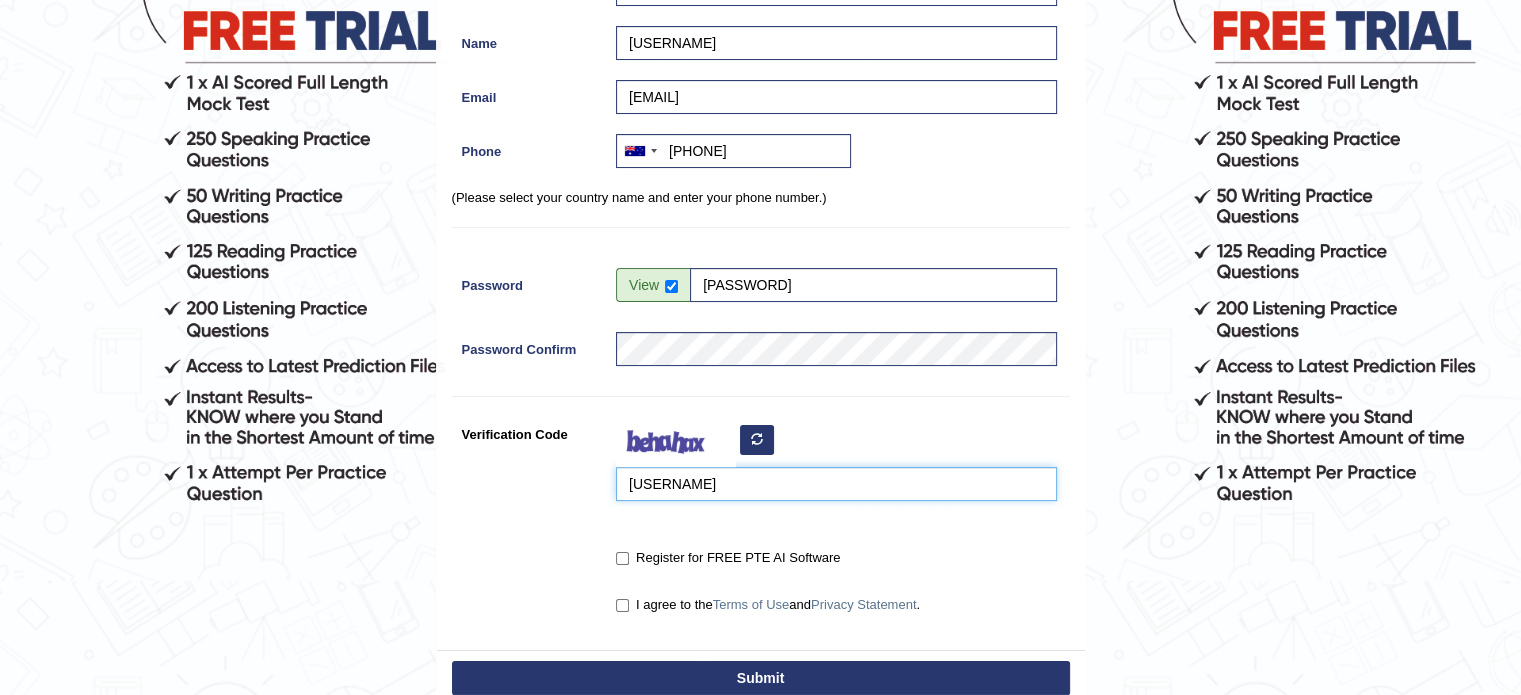 type on "zjgxe" 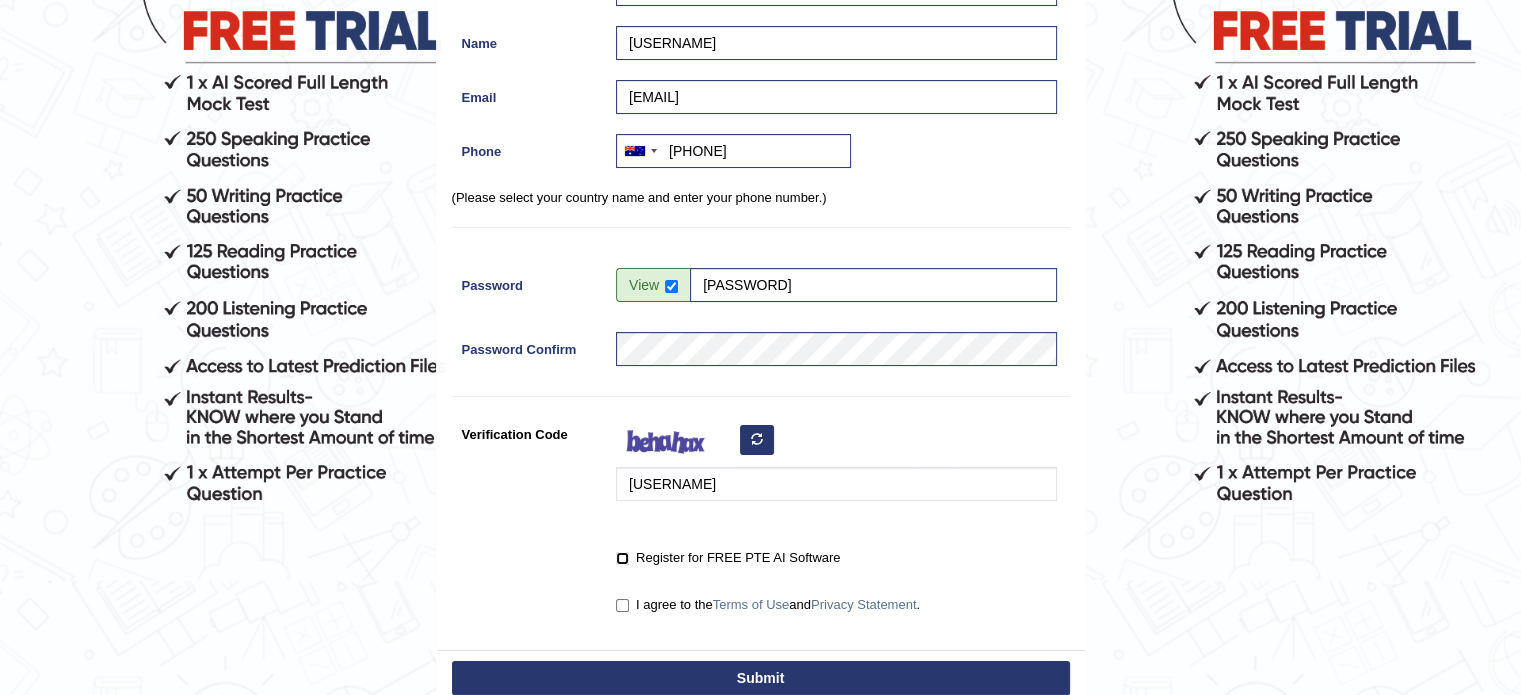 click on "Register for FREE PTE AI Software" at bounding box center [622, 558] 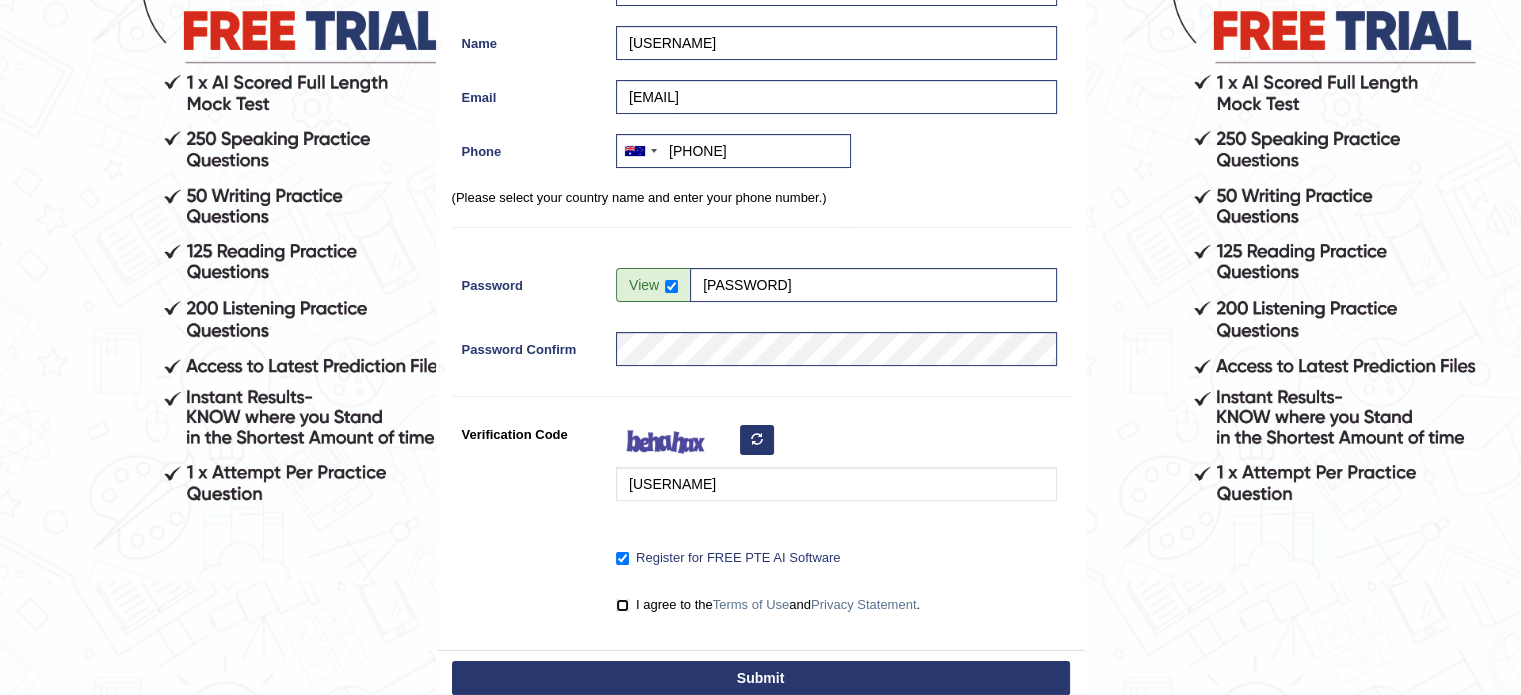 click on "I agree to the  Terms of Use  and  Privacy Statement ." at bounding box center [622, 605] 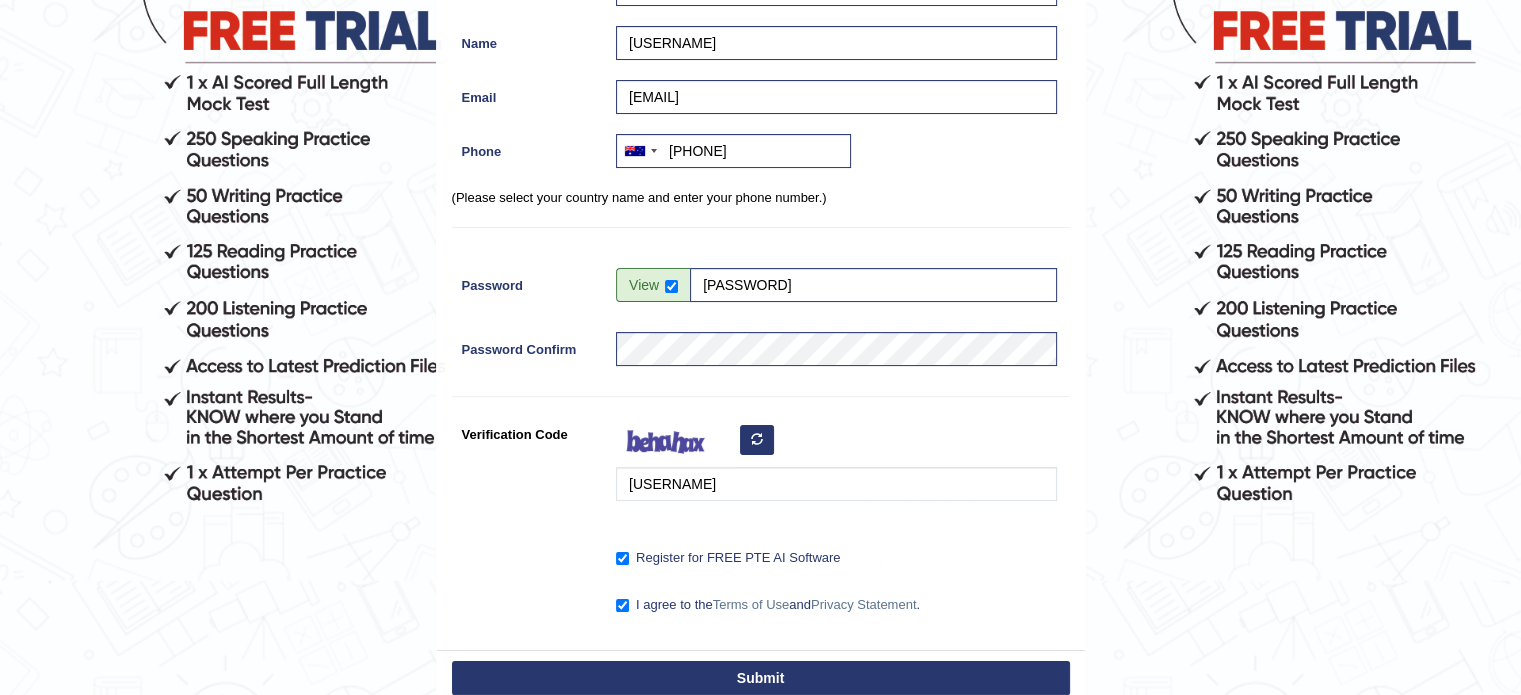 click on "Submit" at bounding box center (761, 678) 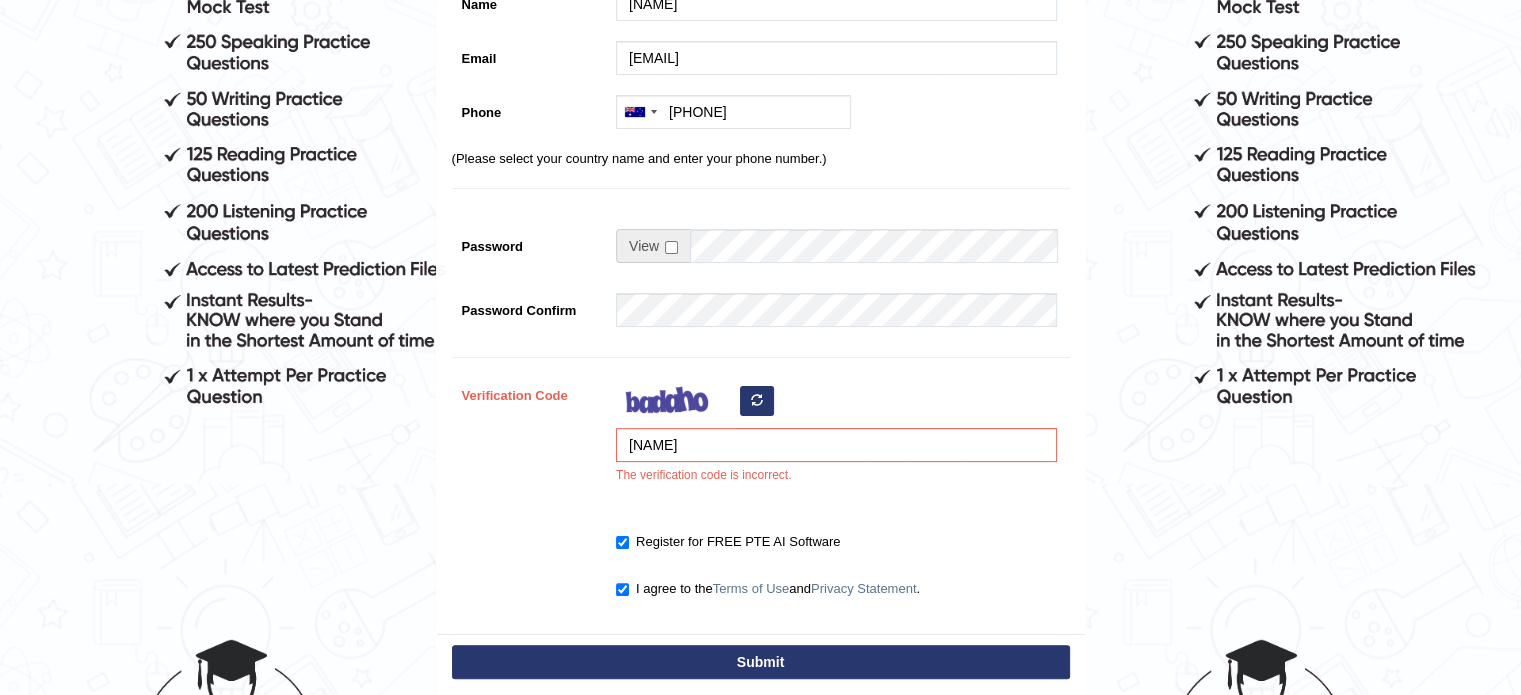 scroll, scrollTop: 372, scrollLeft: 0, axis: vertical 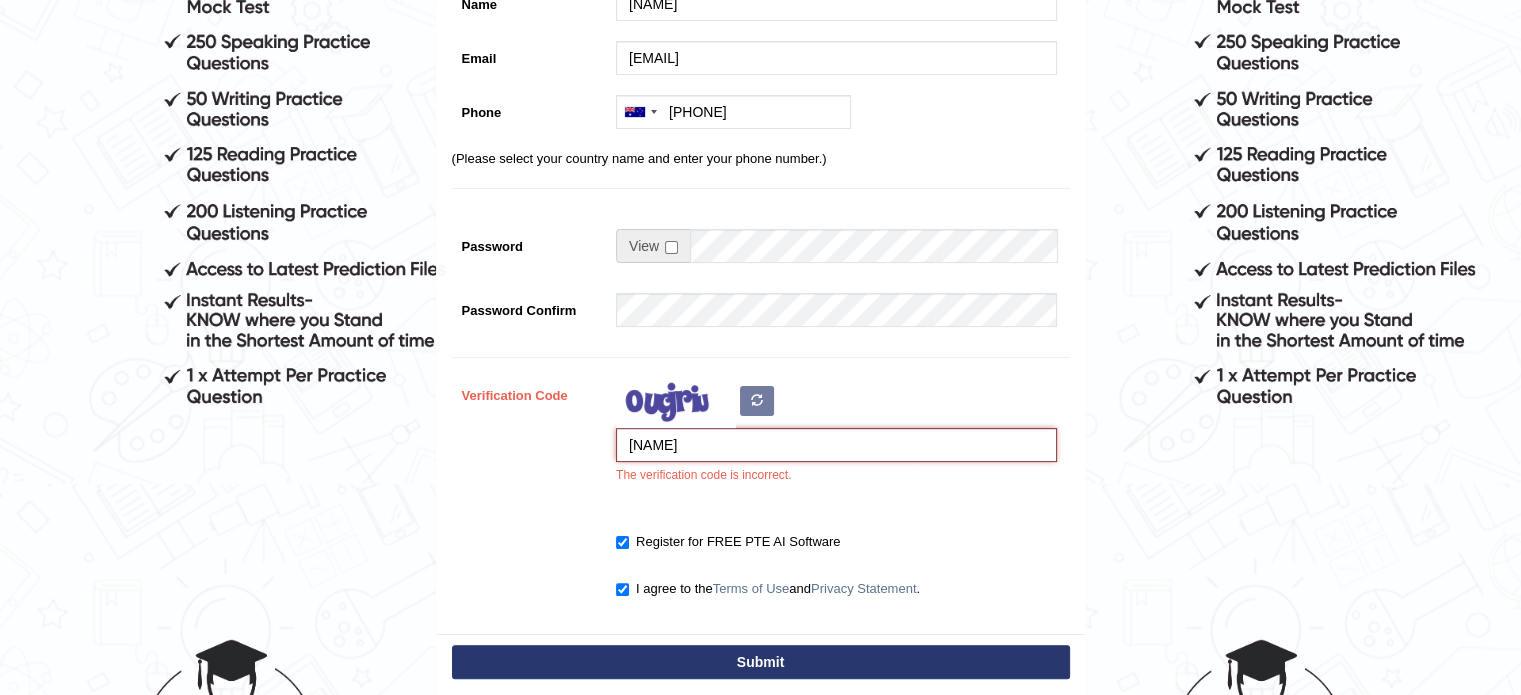 drag, startPoint x: 663, startPoint y: 455, endPoint x: 500, endPoint y: 468, distance: 163.51758 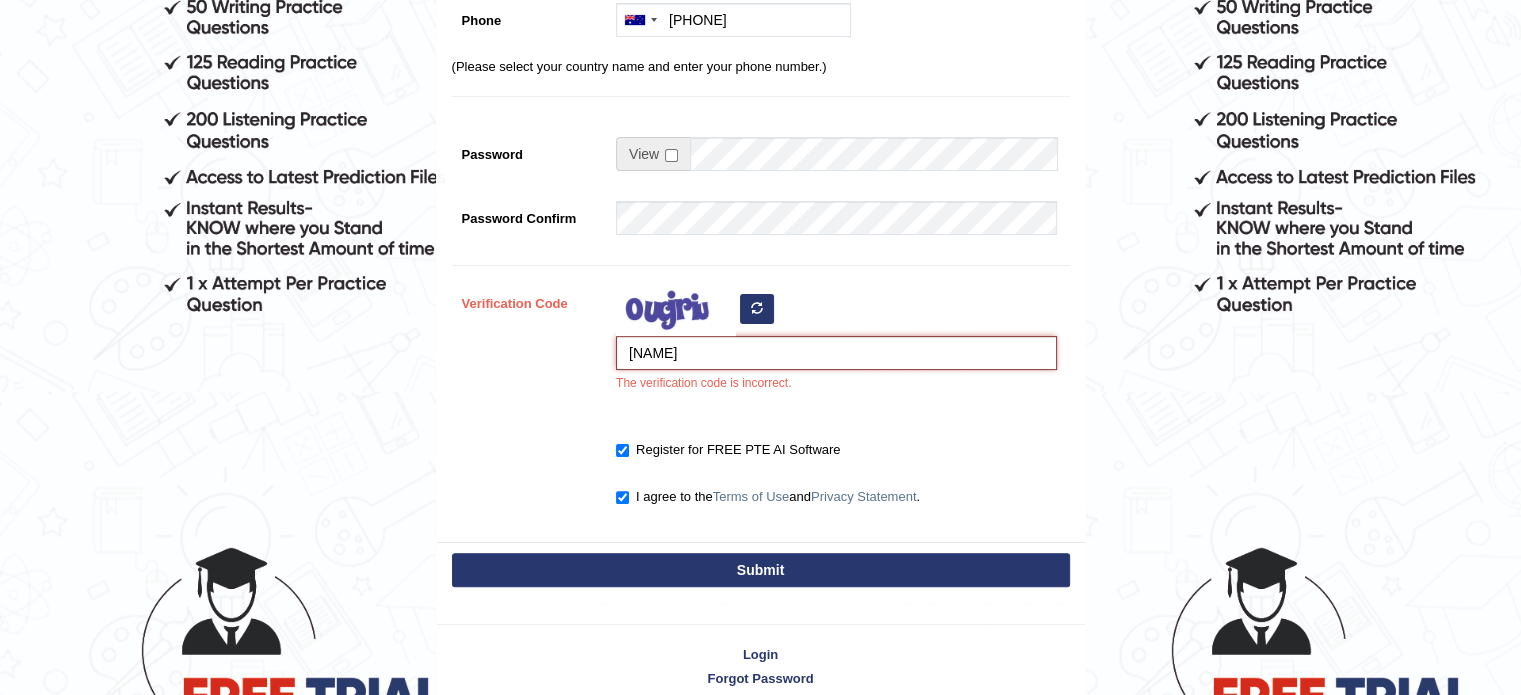 type on "pazosv" 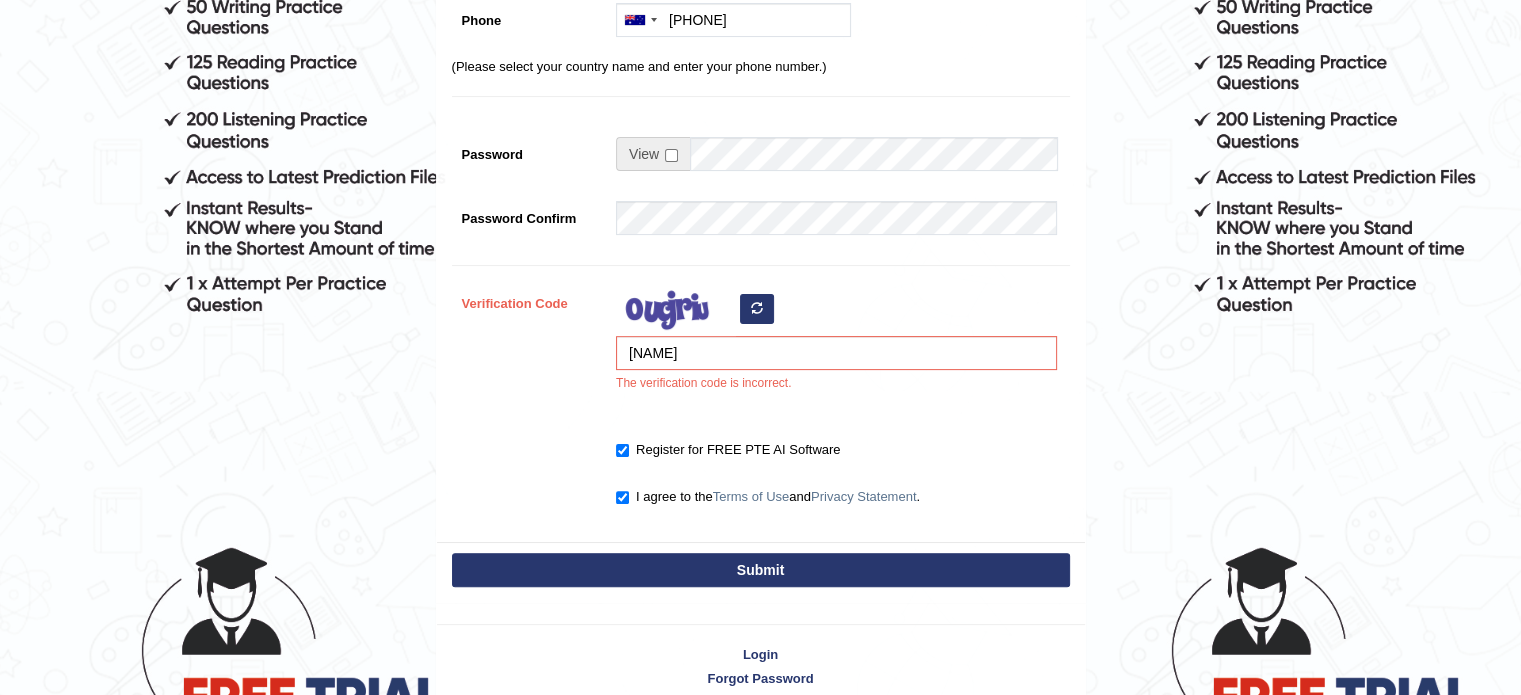 click on "Submit" at bounding box center [761, 570] 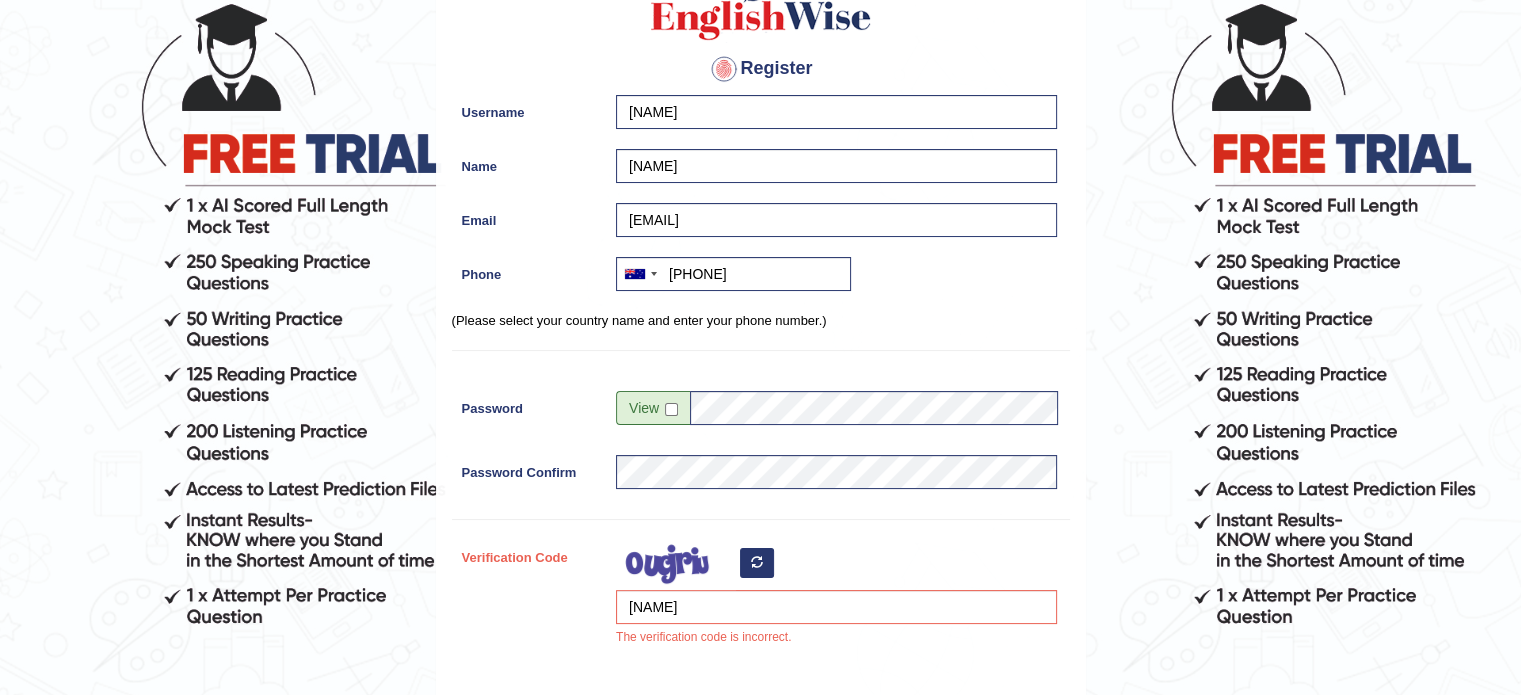 scroll, scrollTop: 471, scrollLeft: 0, axis: vertical 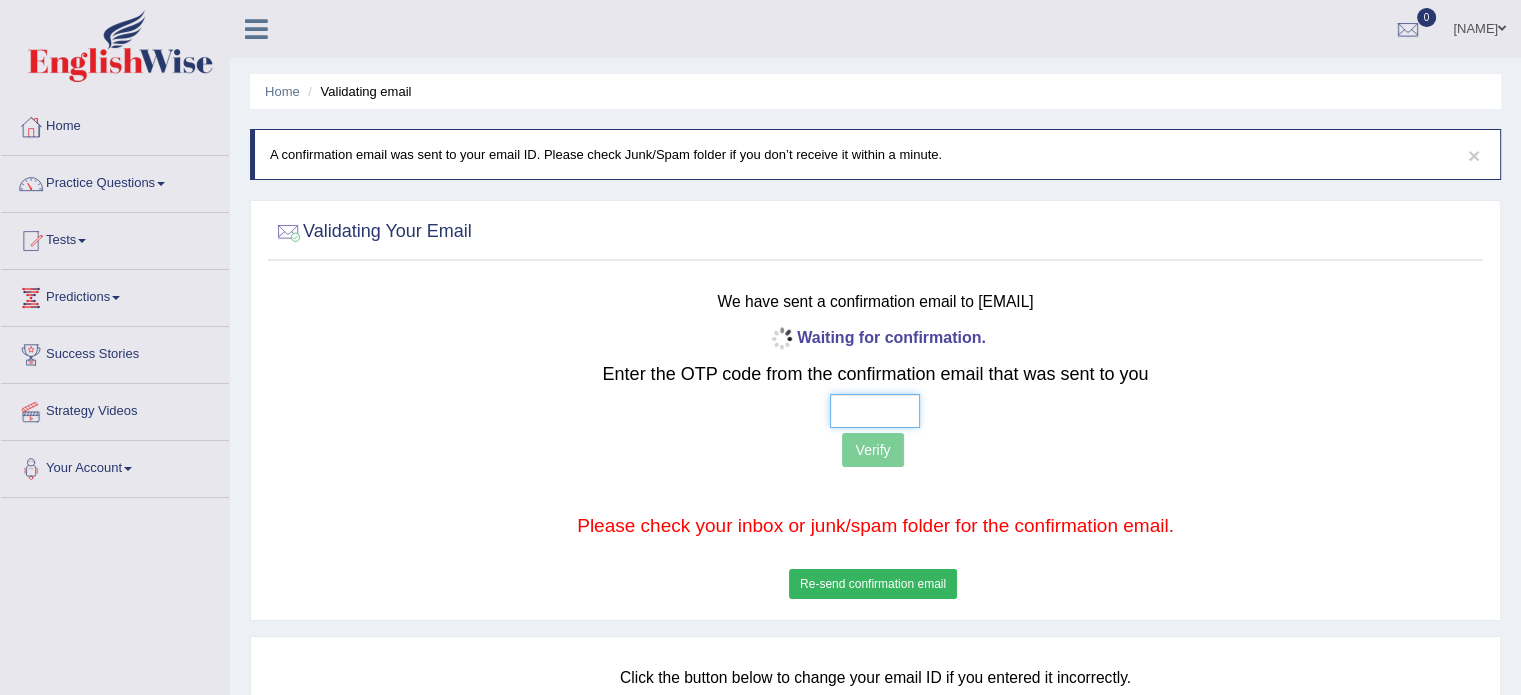 click at bounding box center [875, 411] 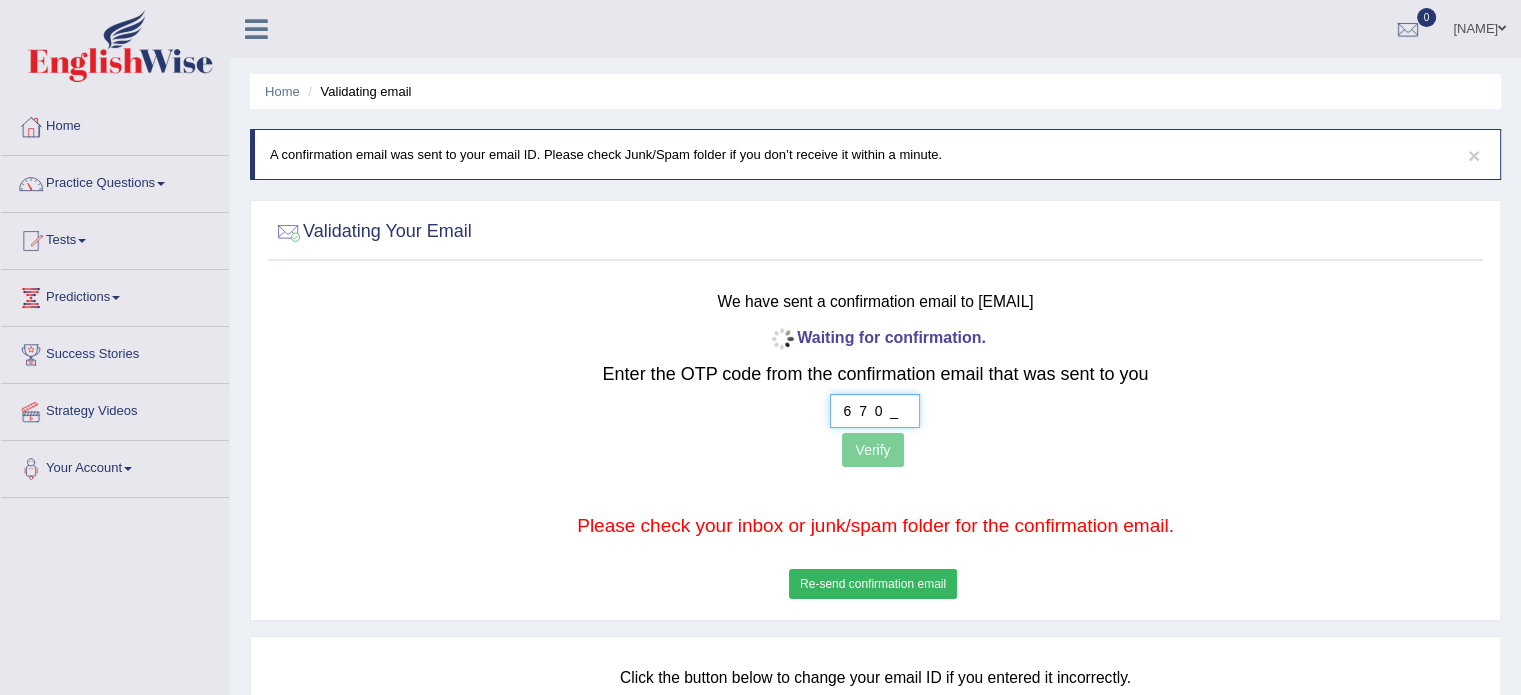 type on "6  7  0  1" 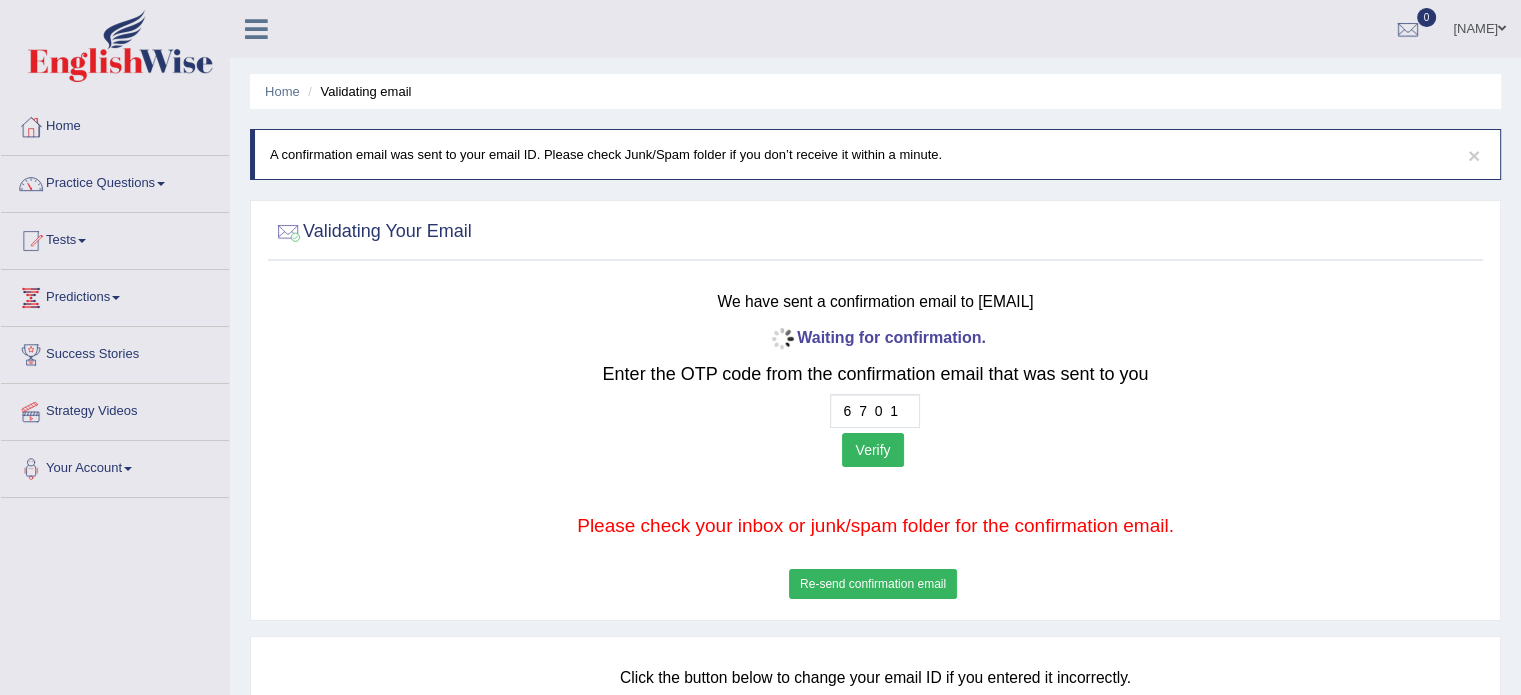 click on "Verify" at bounding box center (872, 450) 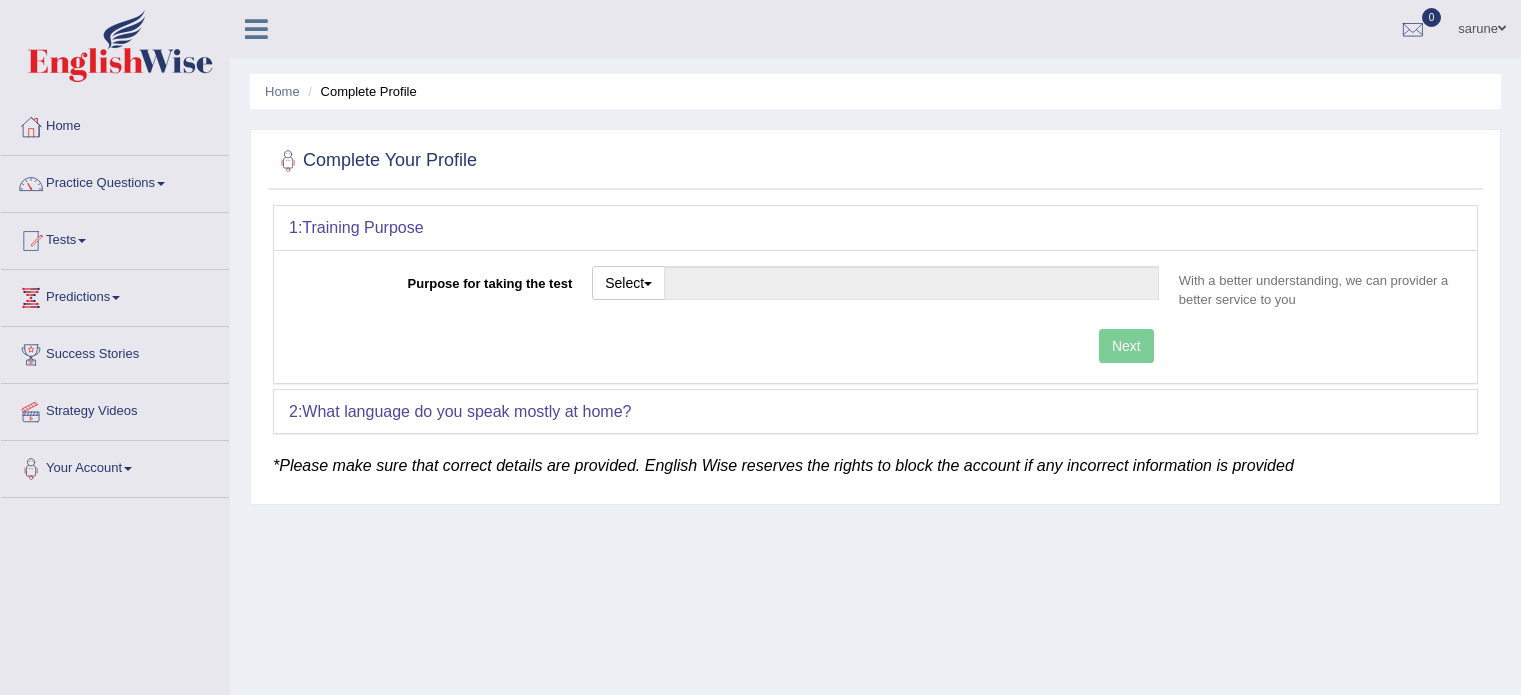 scroll, scrollTop: 0, scrollLeft: 0, axis: both 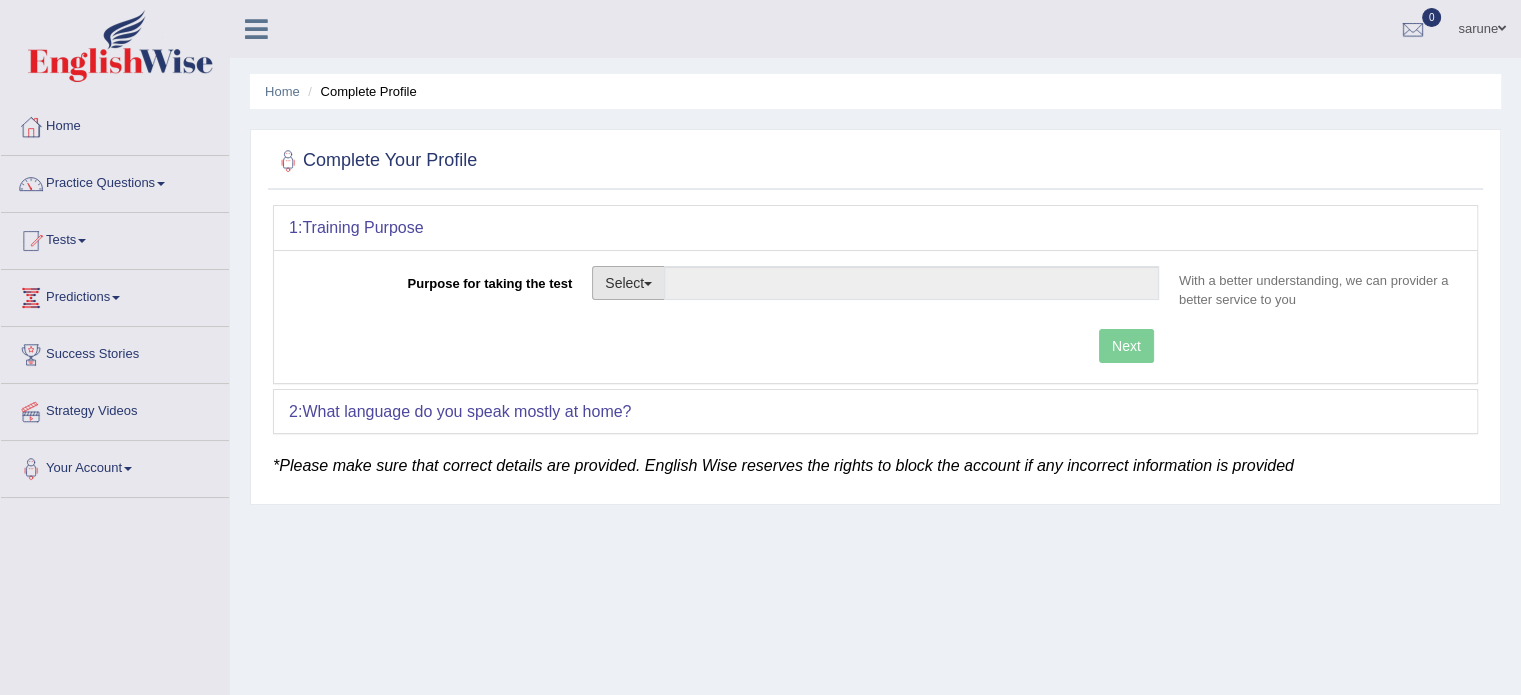 click on "Select" at bounding box center [628, 283] 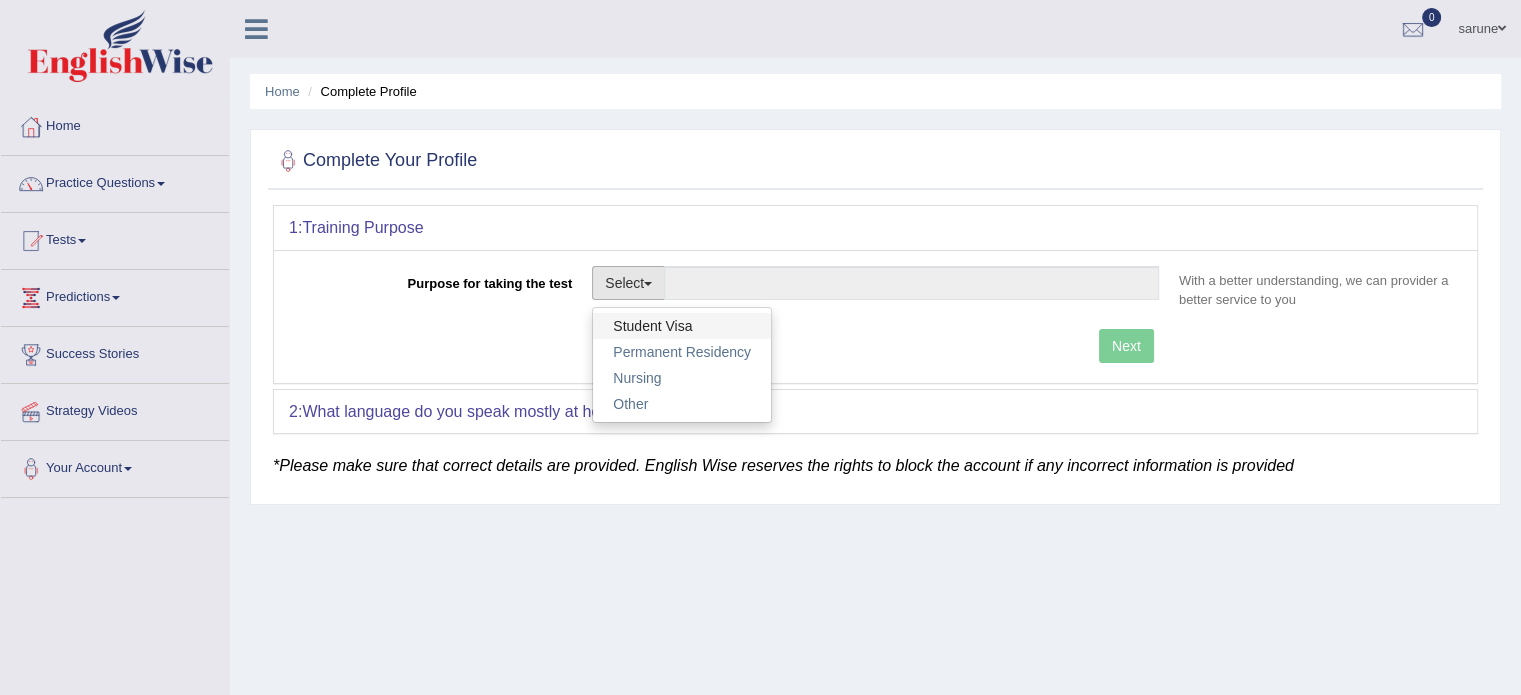 click on "Student Visa" at bounding box center (682, 326) 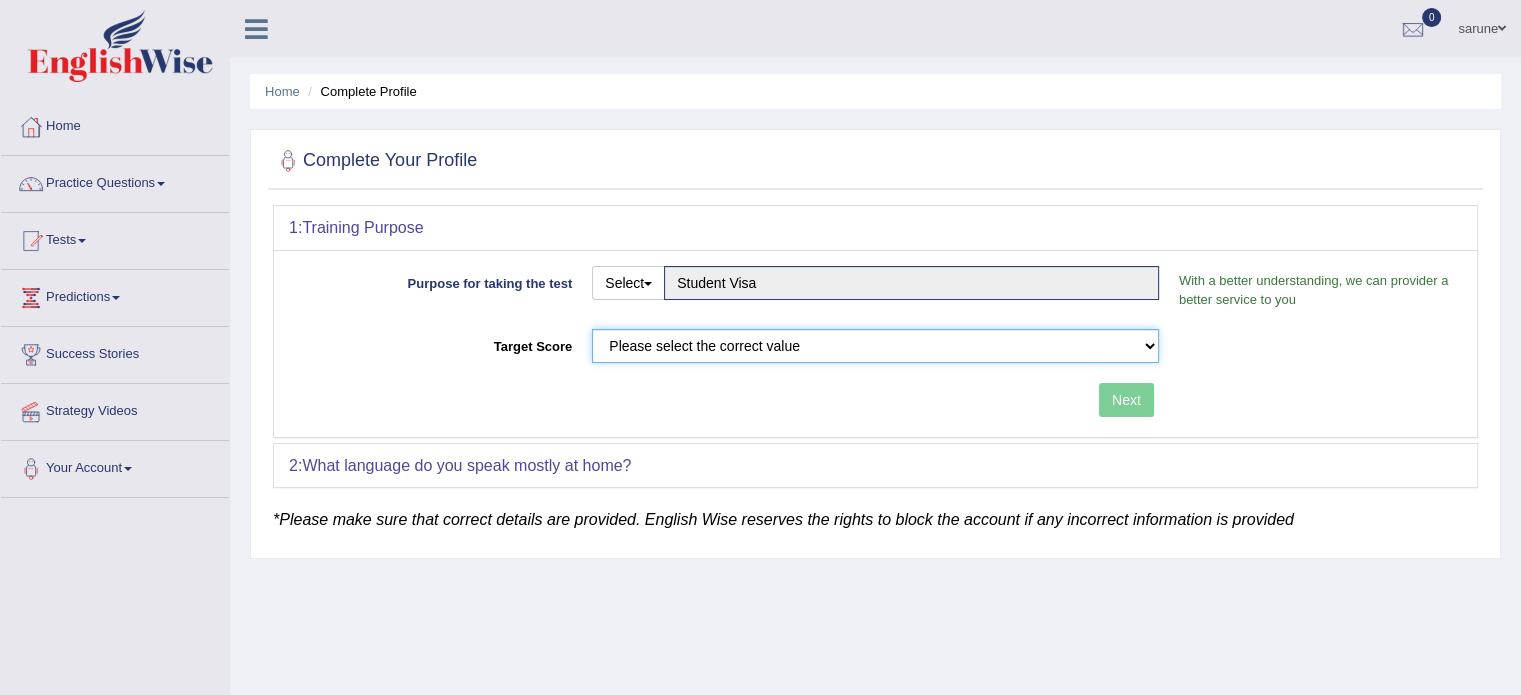 click on "Please select the correct value
50 (6 bands)
58 (6.5 bands)
65 (7 bands)
79 (8 bands)" at bounding box center (875, 346) 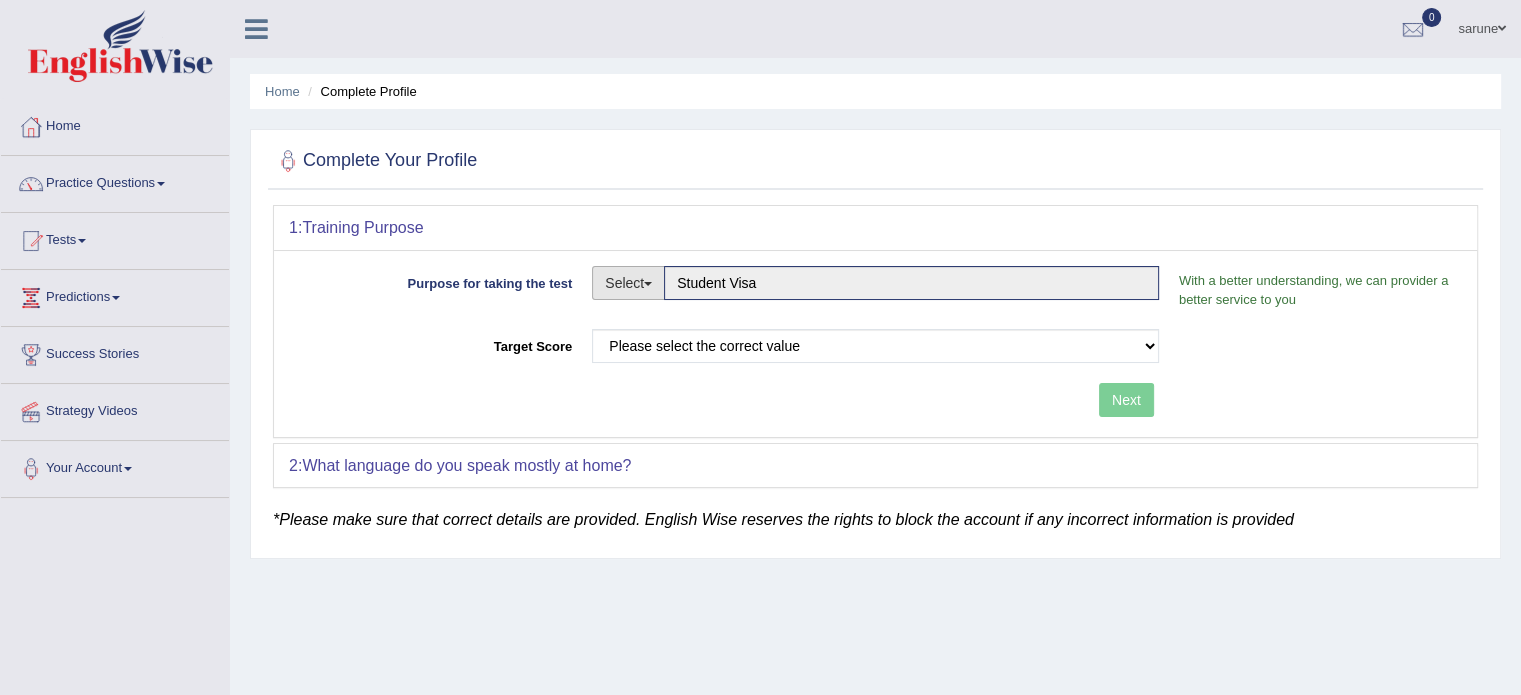 click on "Select" at bounding box center [628, 283] 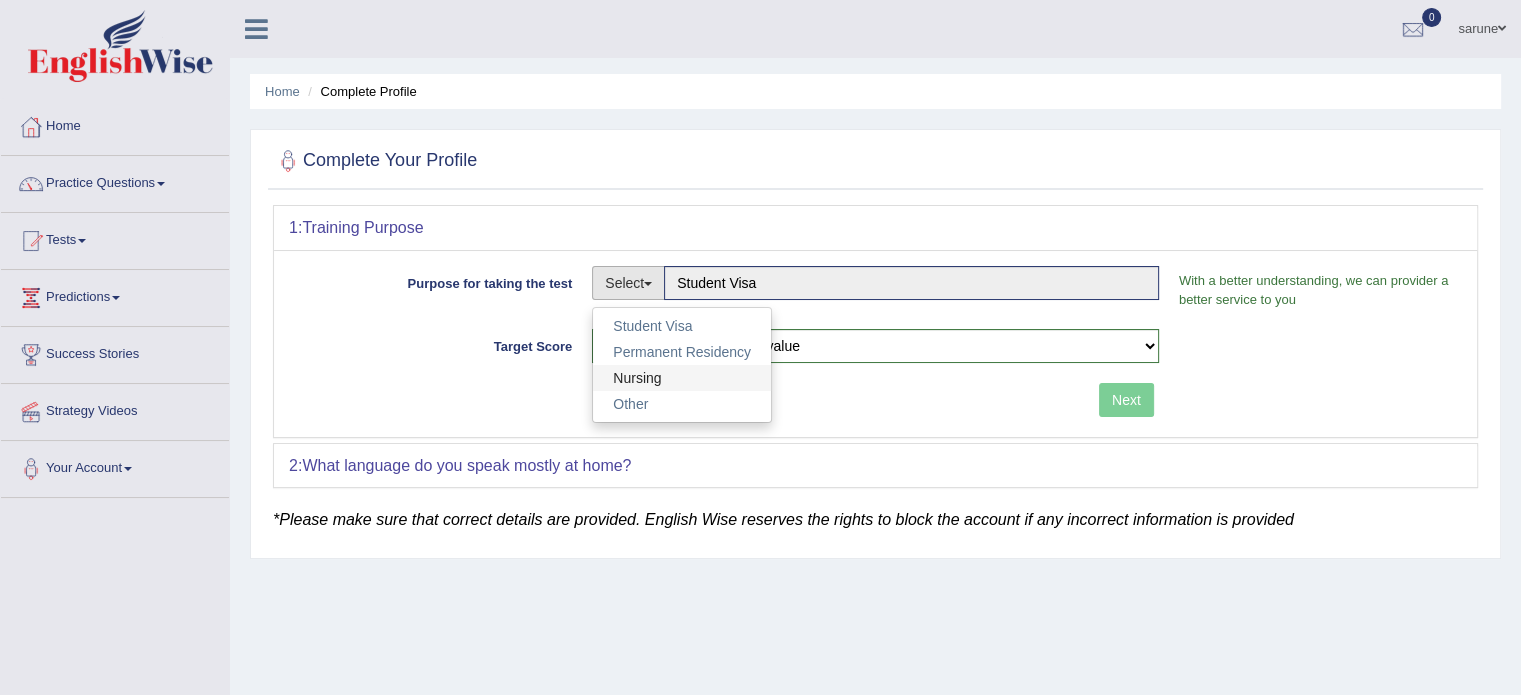 click on "Nursing" at bounding box center [682, 378] 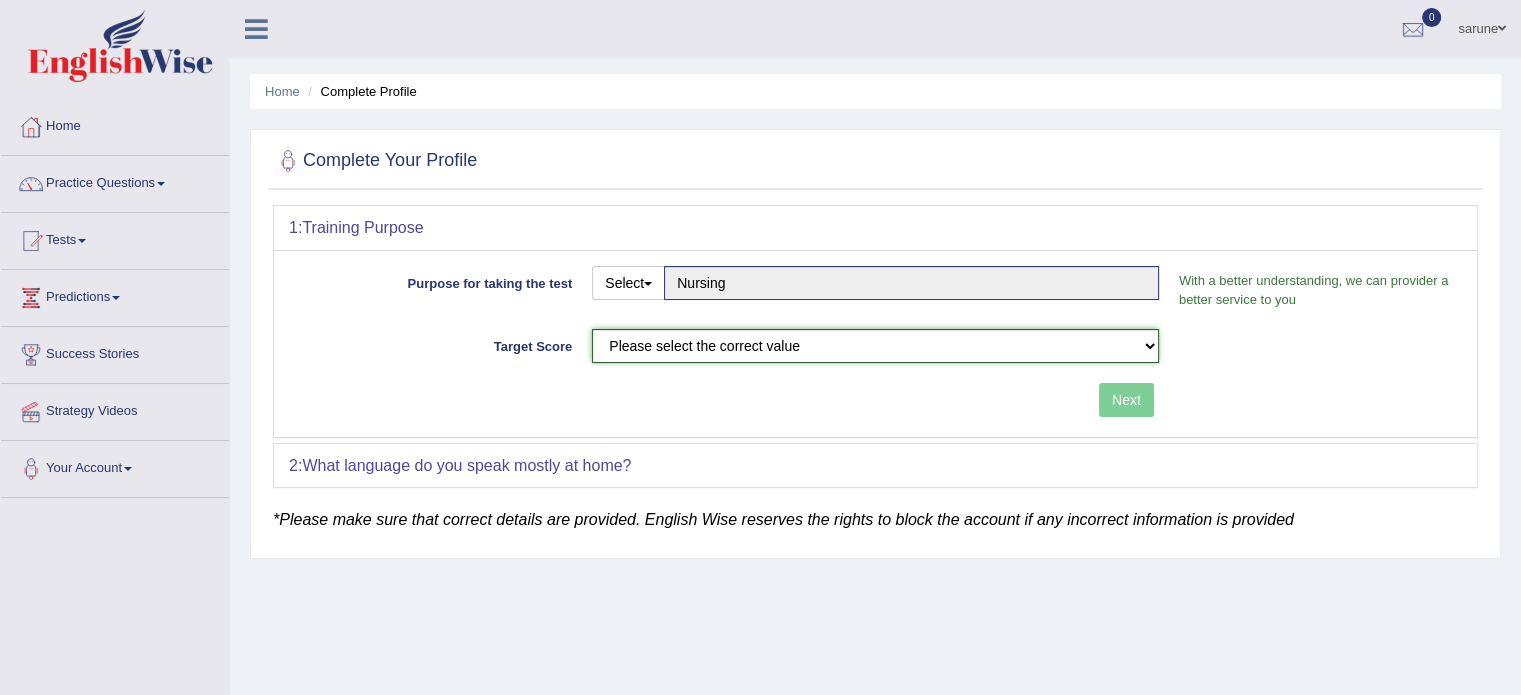 click on "Please select the correct value
50 (6 bands)
58 (6.5 bands)
65 (7 bands)
79 (8 bands)" at bounding box center (875, 346) 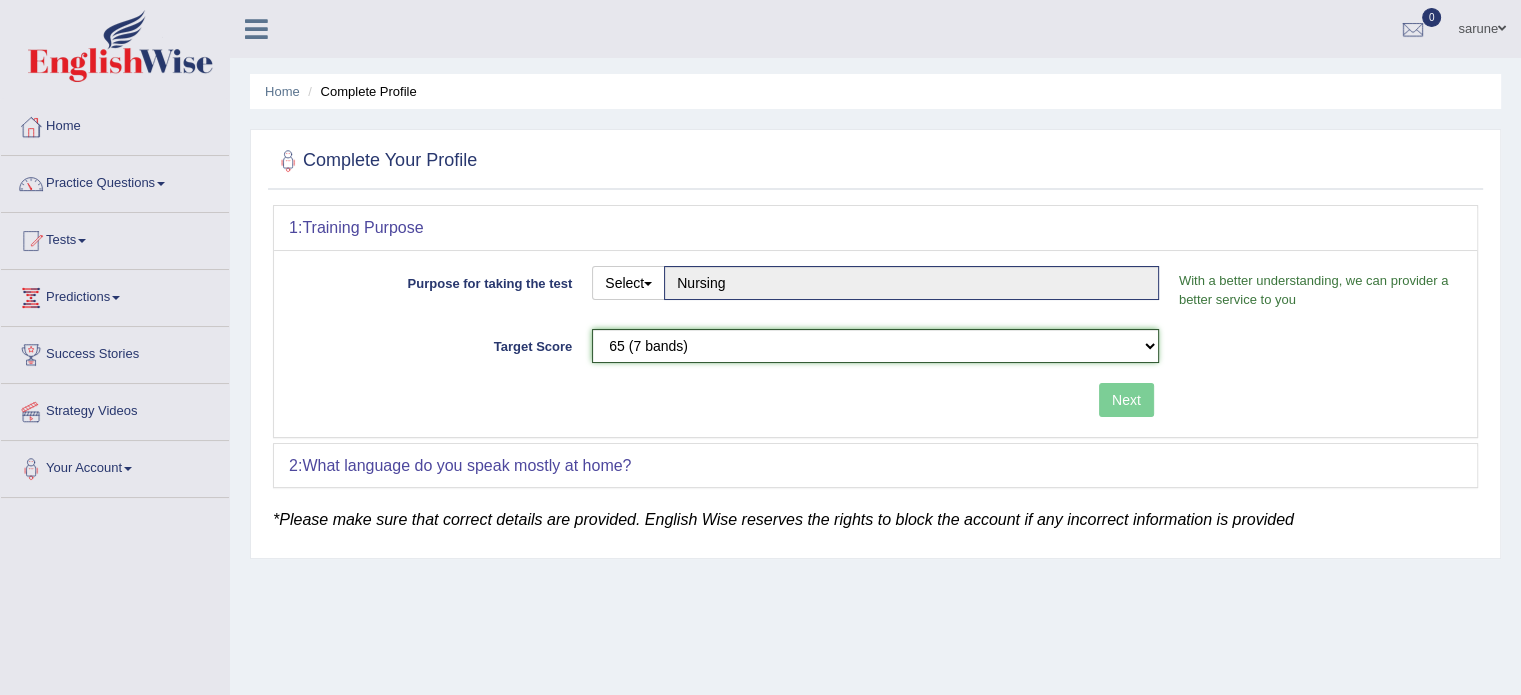 click on "Please select the correct value
50 (6 bands)
58 (6.5 bands)
65 (7 bands)
79 (8 bands)" at bounding box center [875, 346] 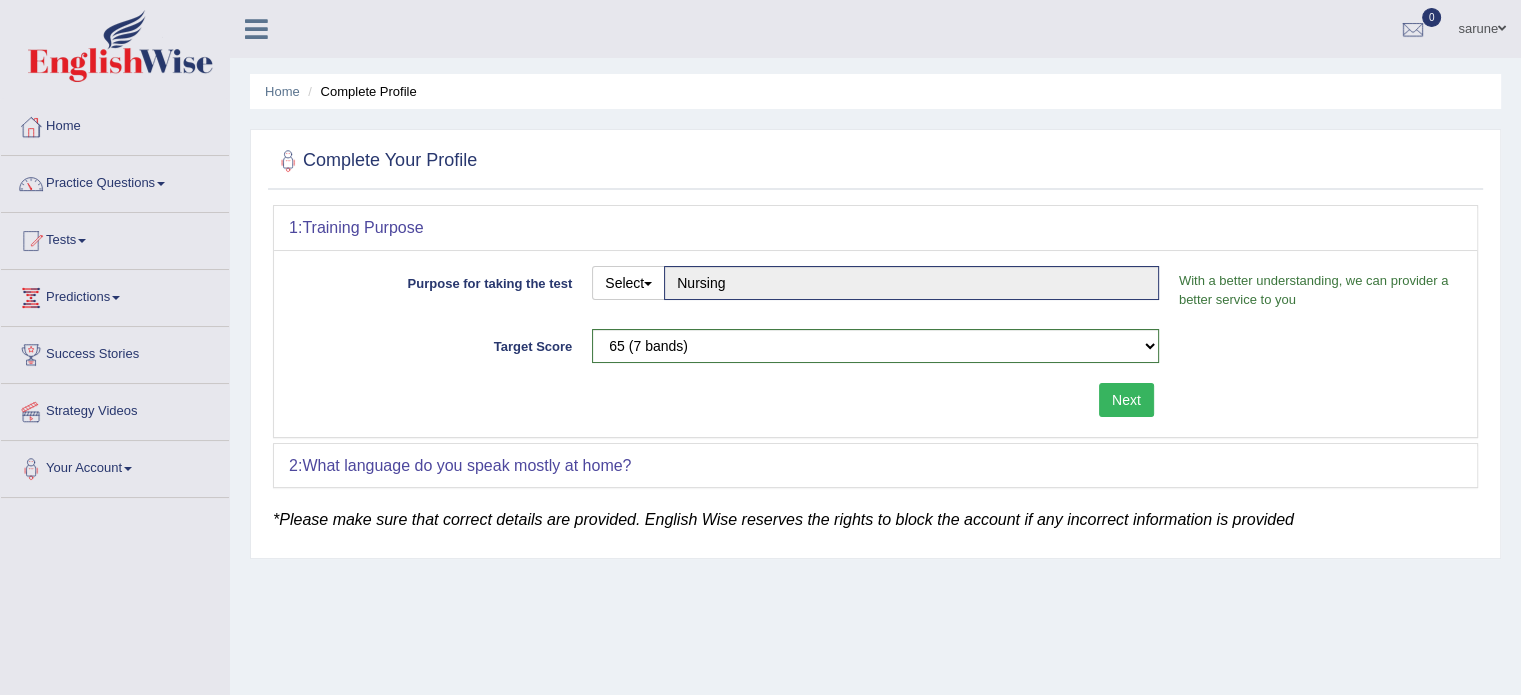 click on "Next" at bounding box center [1126, 400] 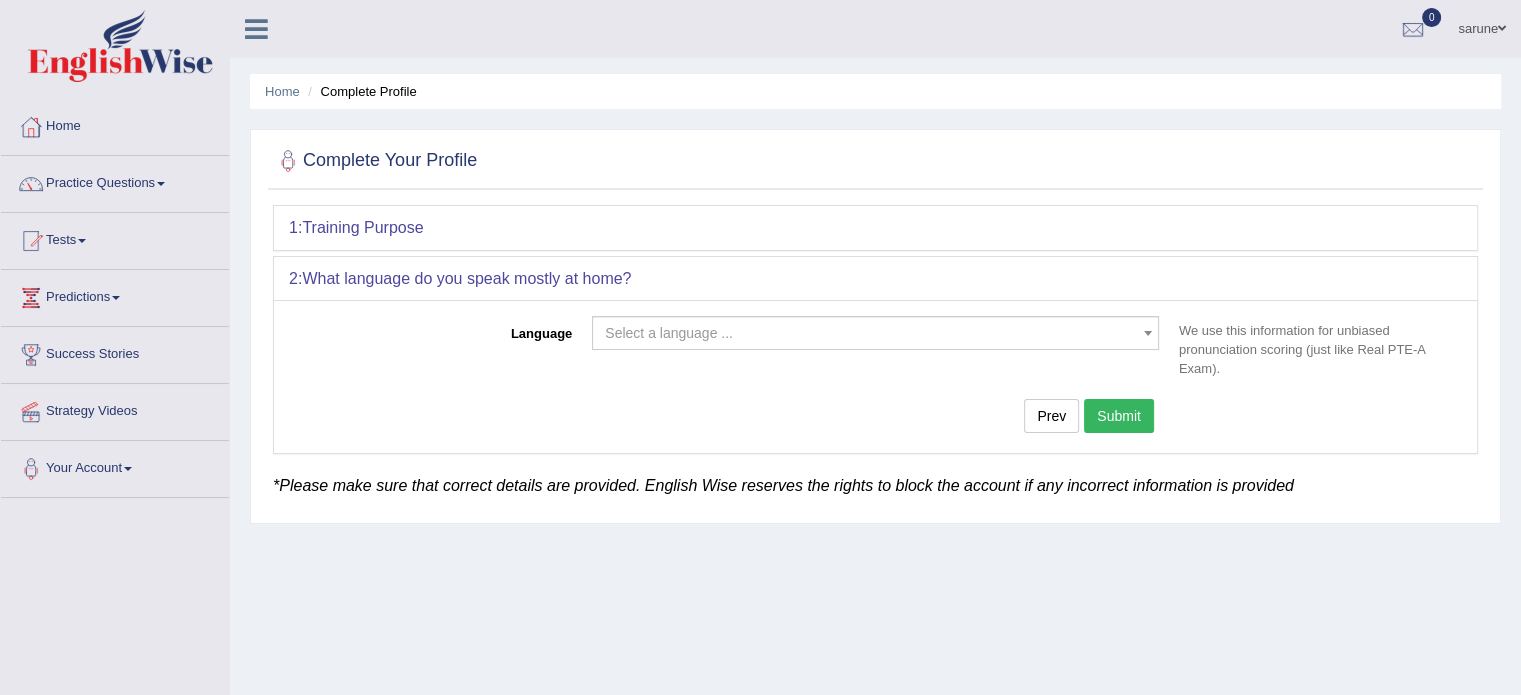 click on "Select a language ..." at bounding box center [869, 333] 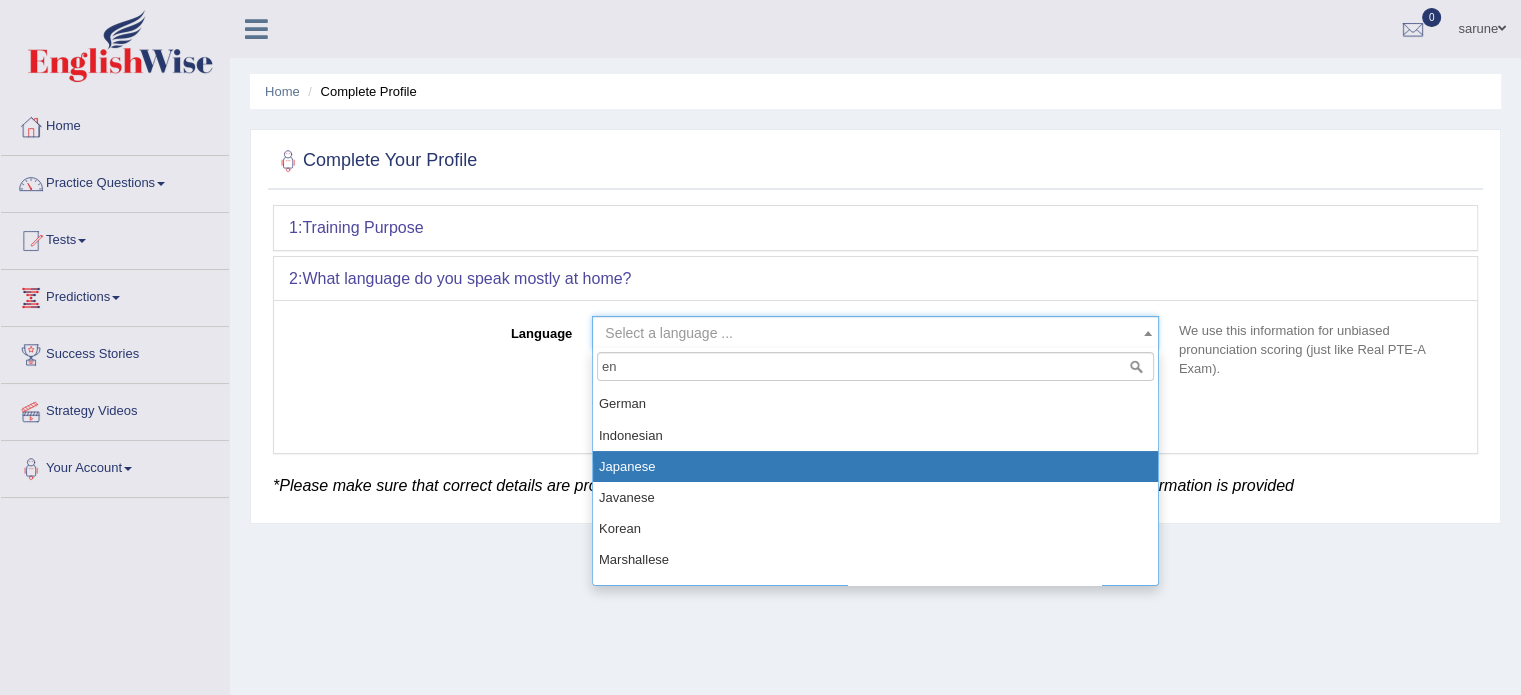 scroll, scrollTop: 0, scrollLeft: 0, axis: both 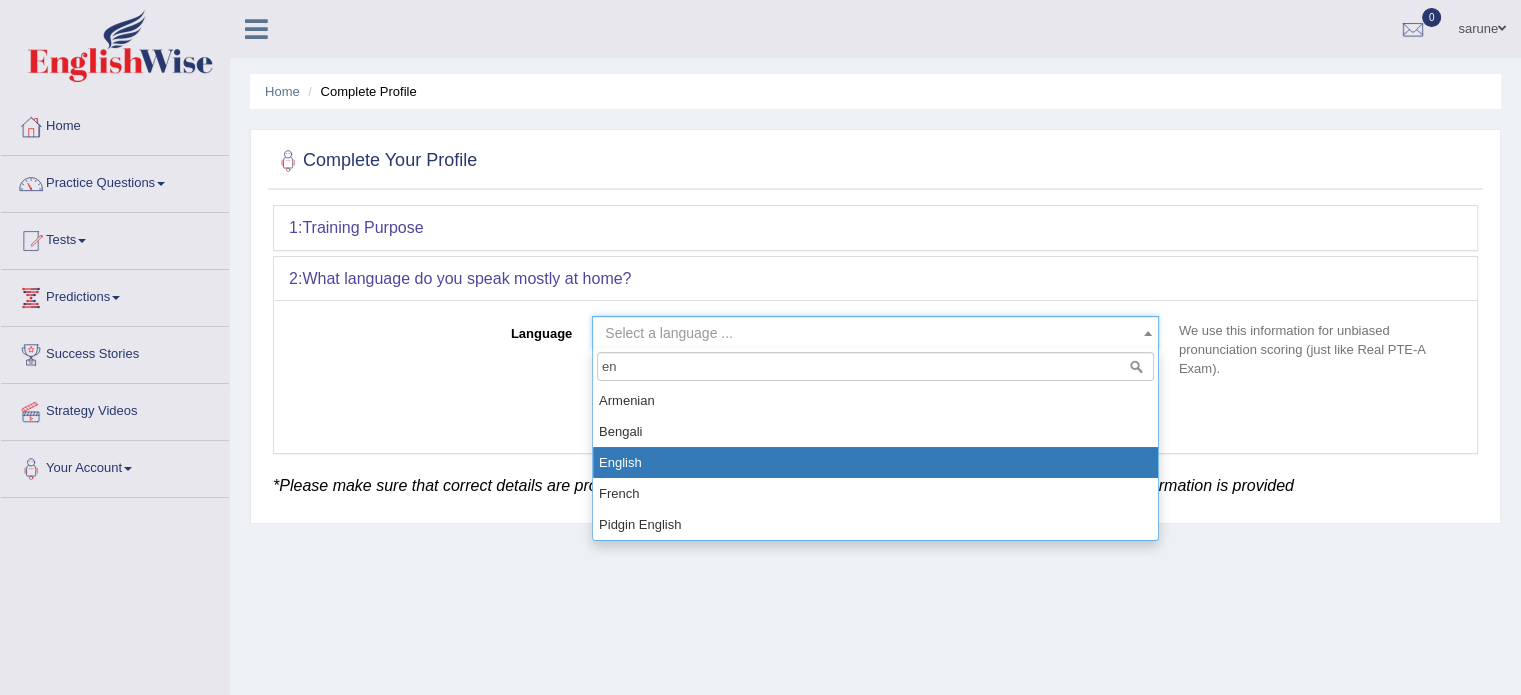 type on "en" 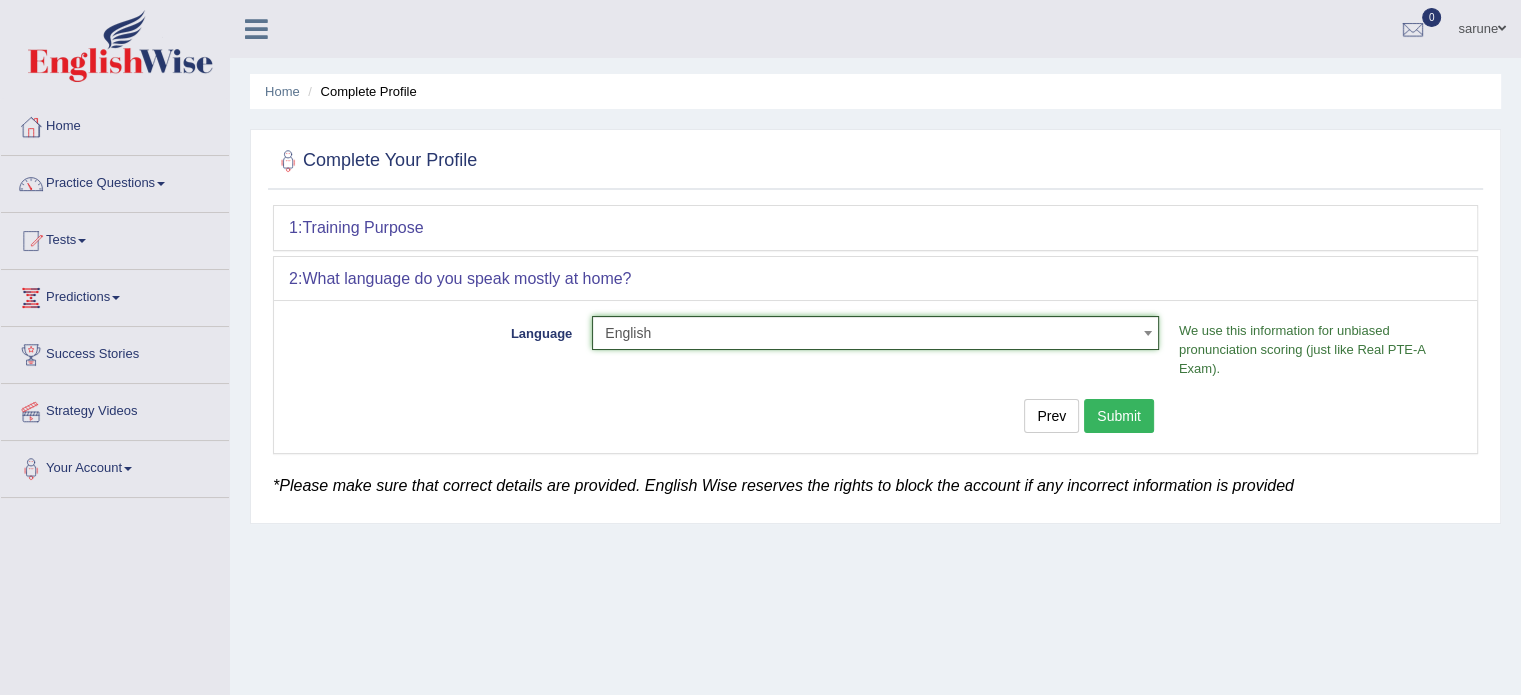 click on "Submit" at bounding box center [1119, 416] 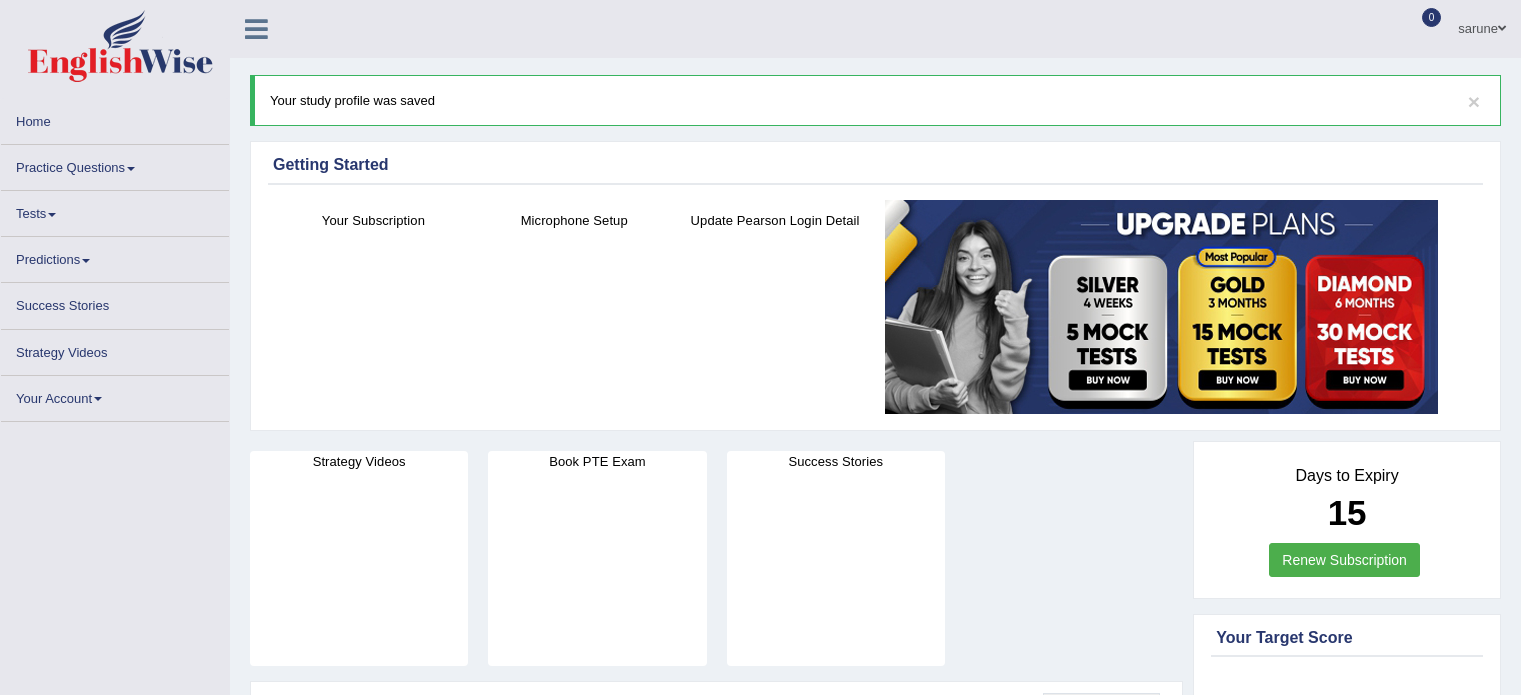 scroll, scrollTop: 0, scrollLeft: 0, axis: both 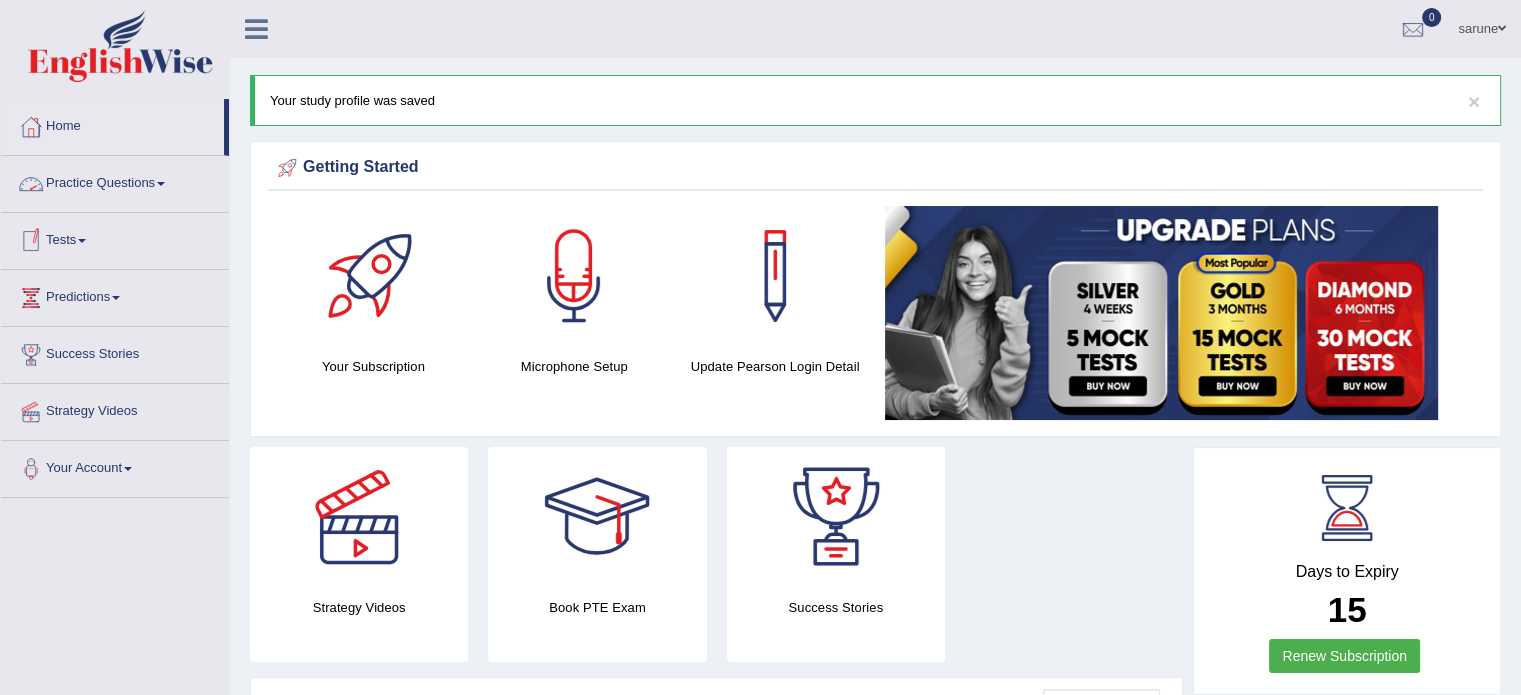 click on "Tests" at bounding box center [115, 238] 